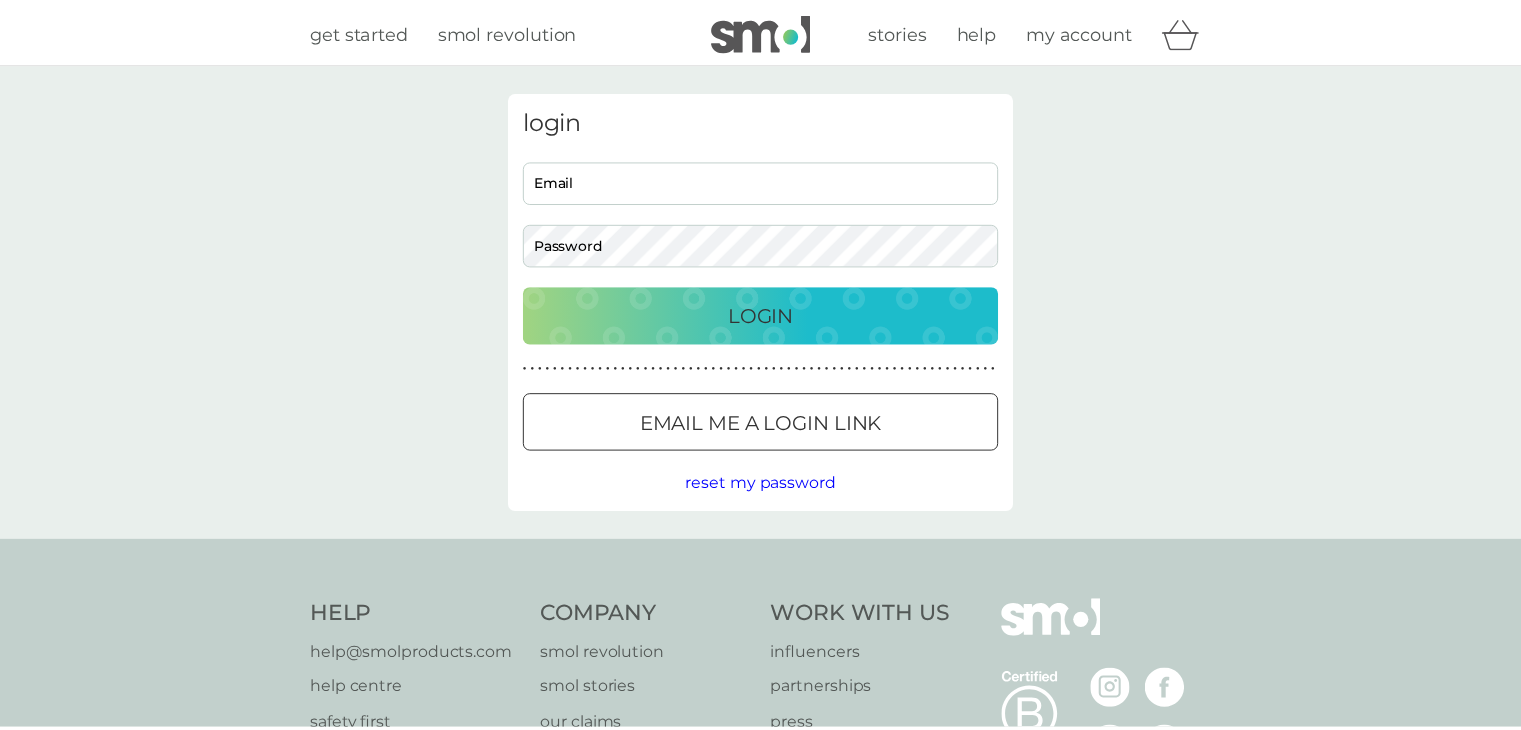 scroll, scrollTop: 0, scrollLeft: 0, axis: both 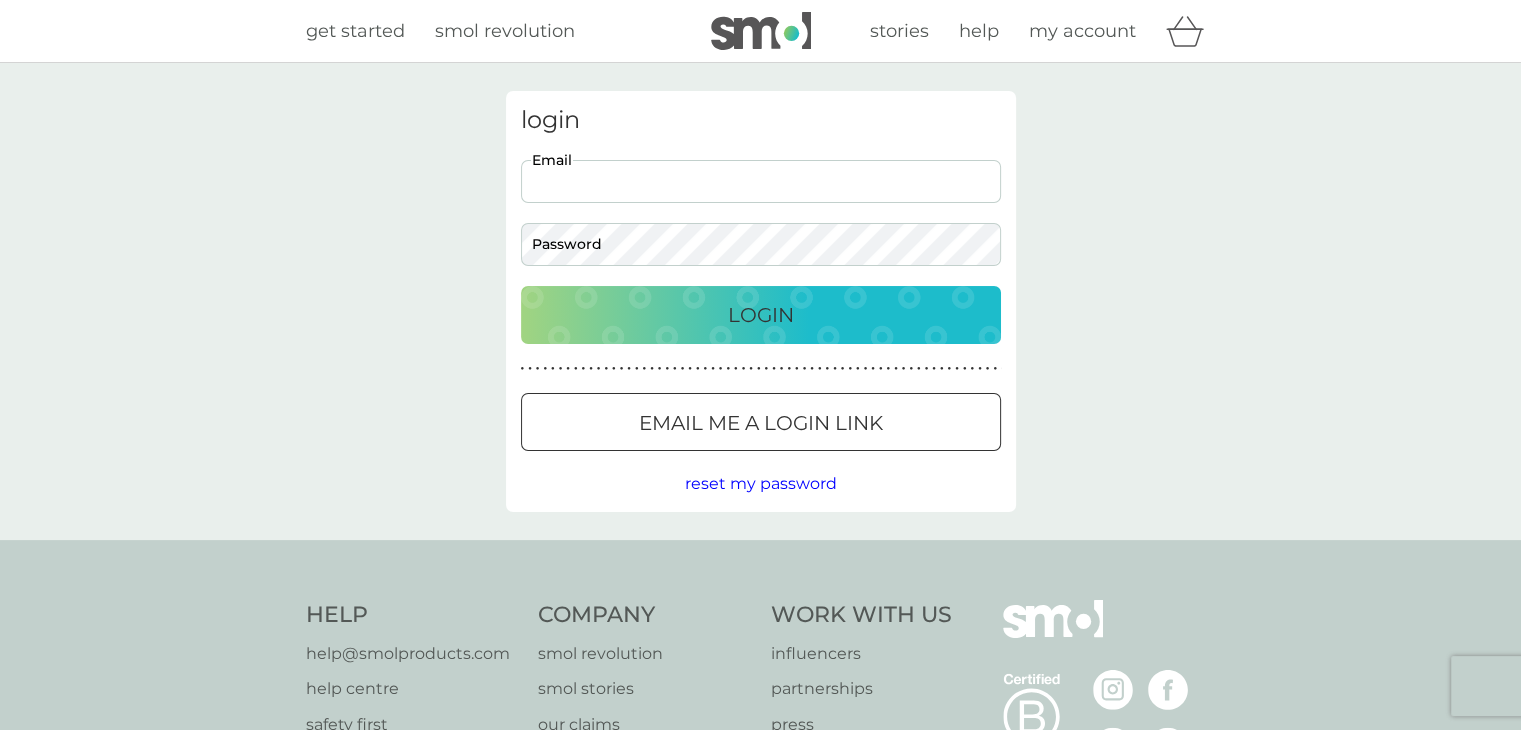 click on "Email" at bounding box center [761, 181] 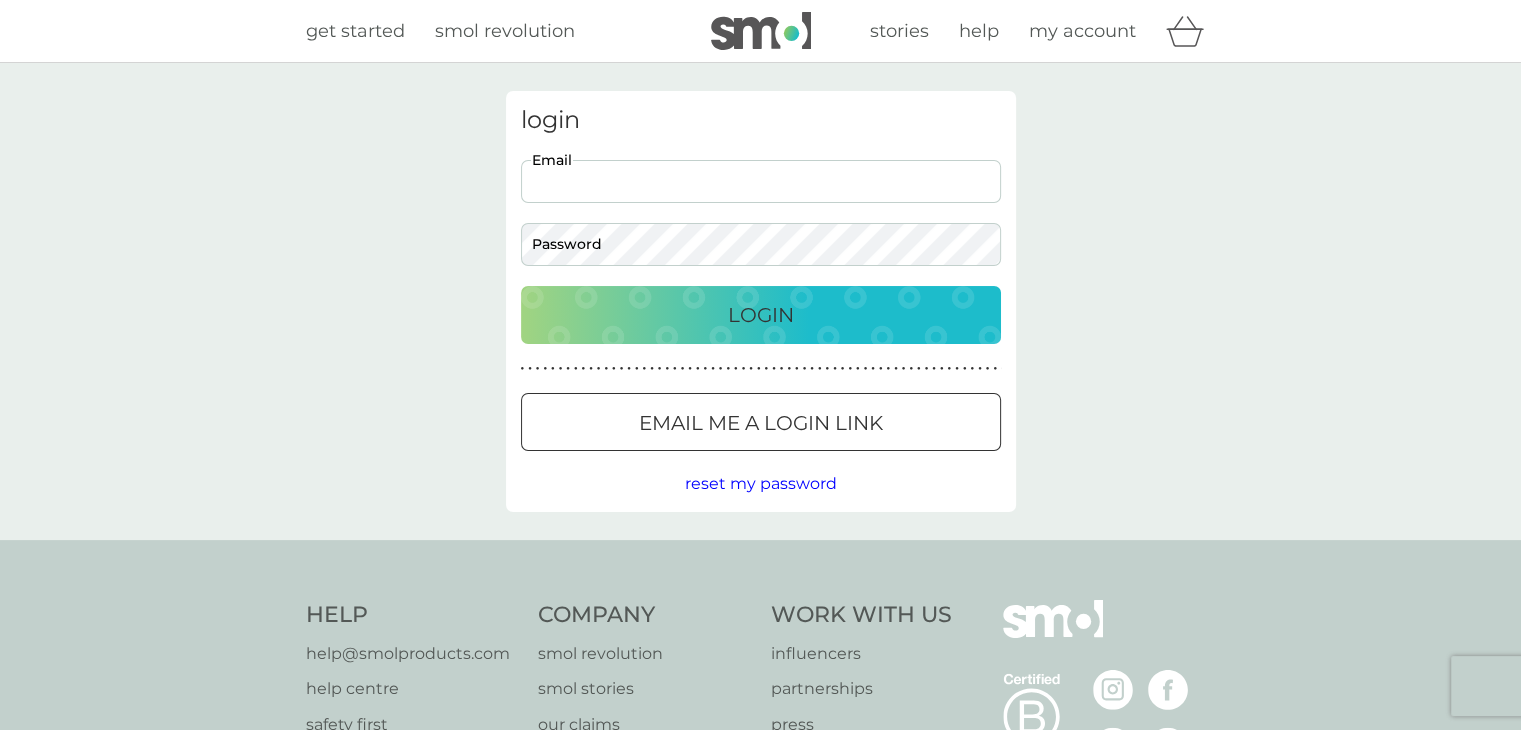 scroll, scrollTop: 0, scrollLeft: 0, axis: both 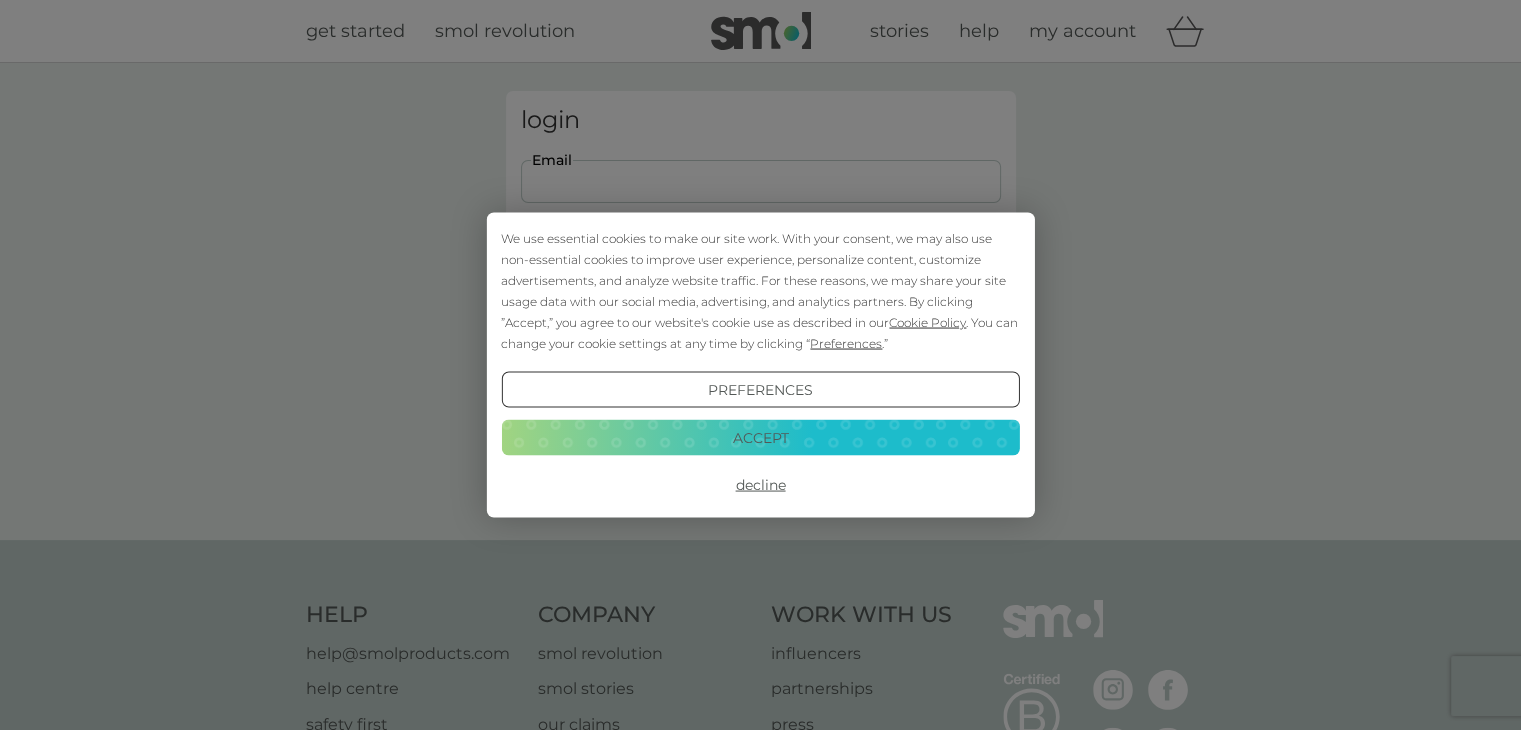 type on "kridow.kd@[EMAIL]" 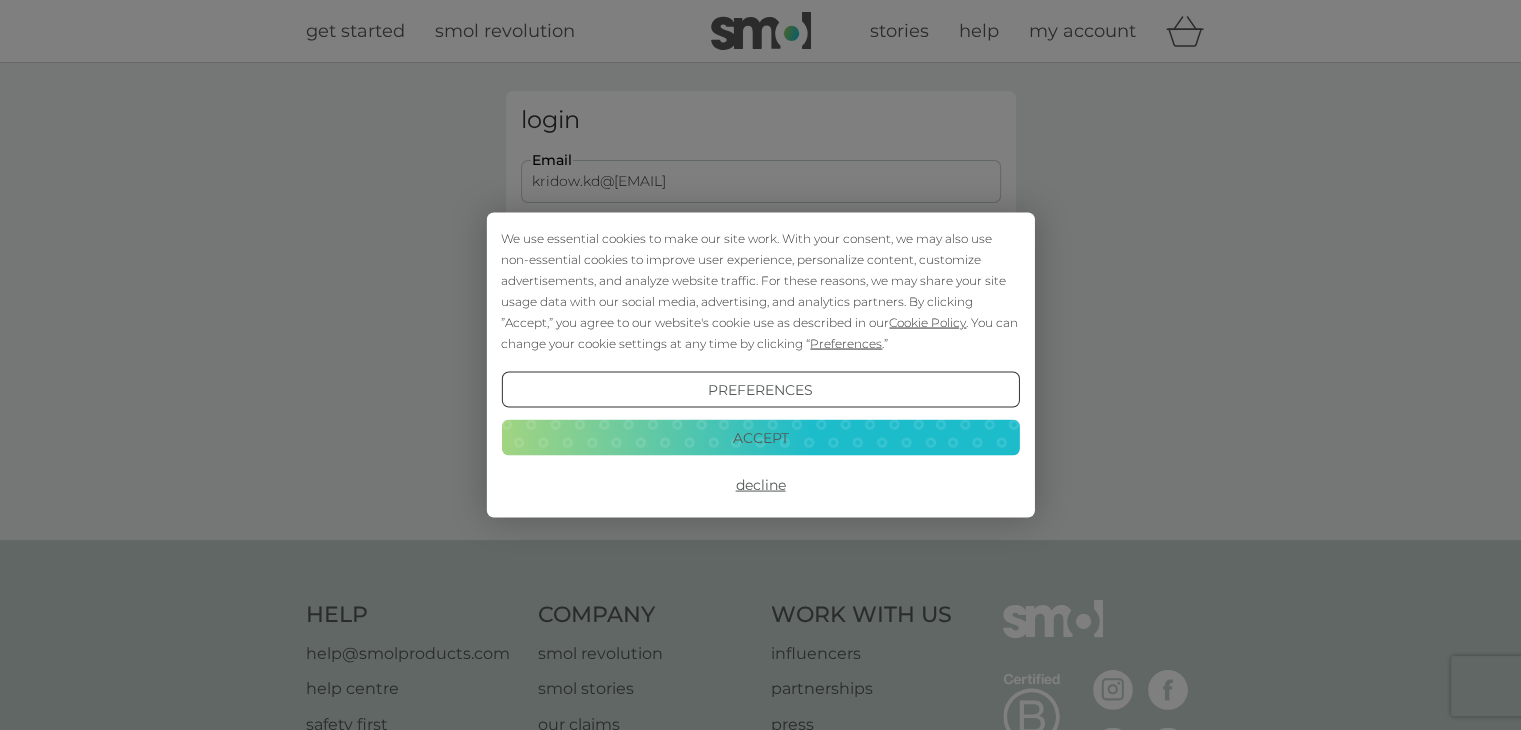 click on "Accept" at bounding box center [760, 437] 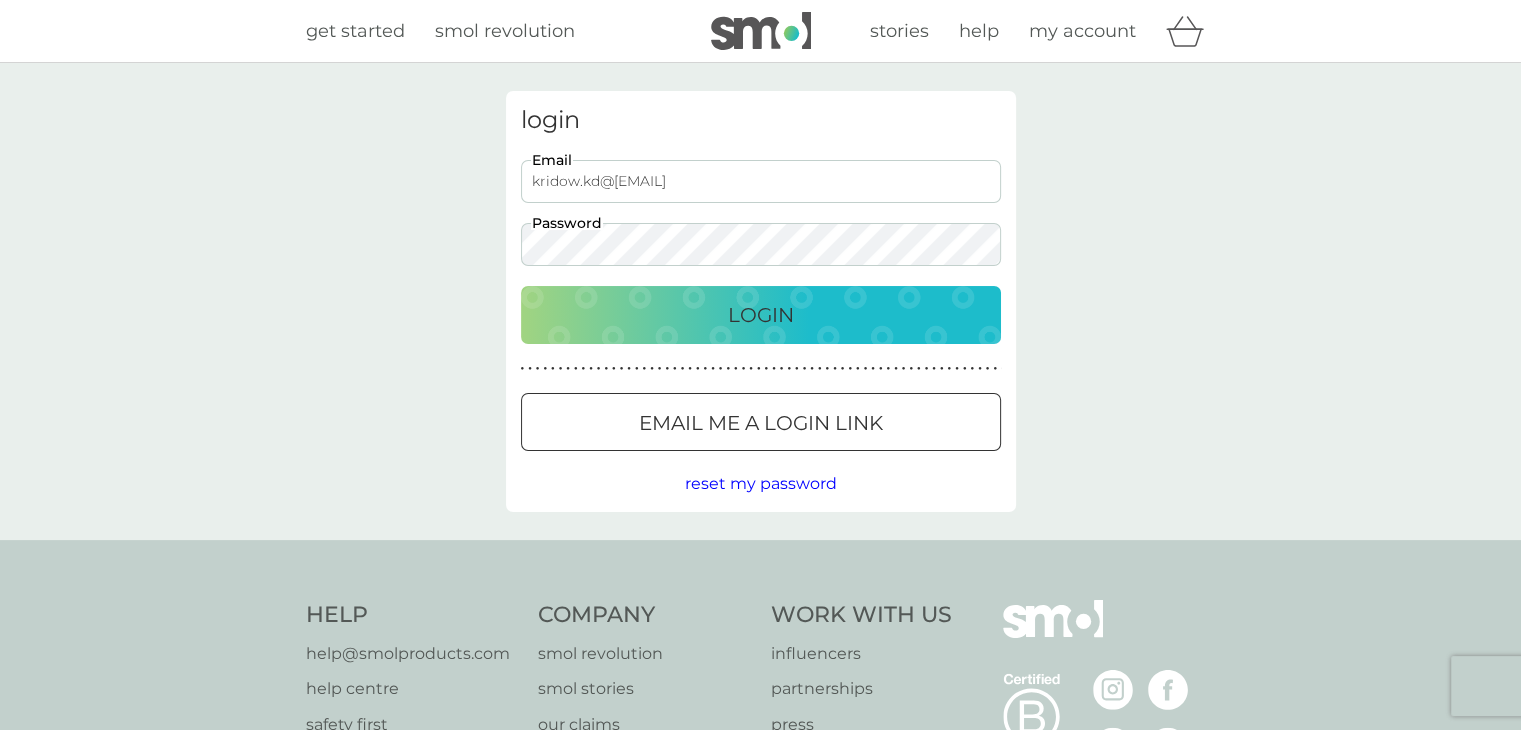 click on "Login" at bounding box center (761, 315) 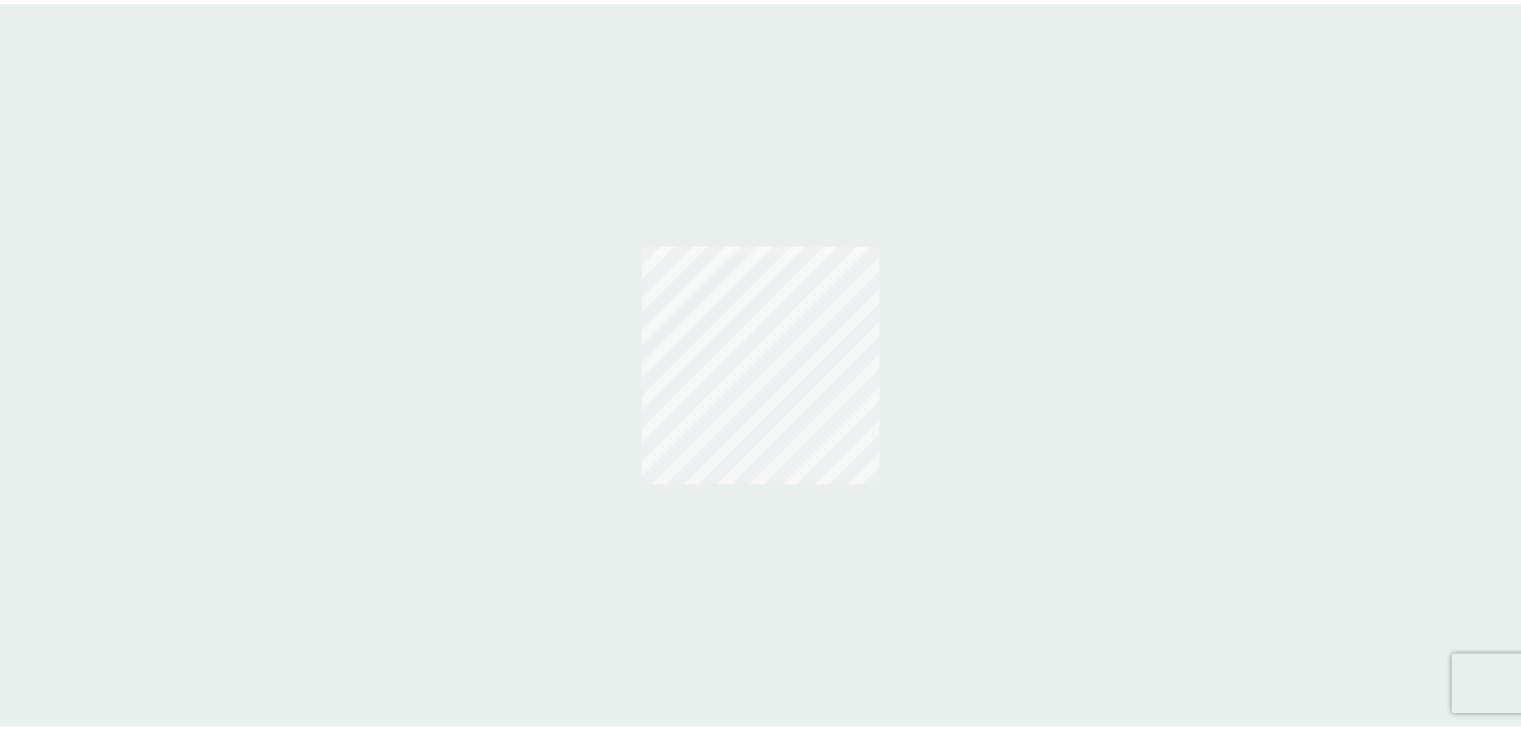 scroll, scrollTop: 0, scrollLeft: 0, axis: both 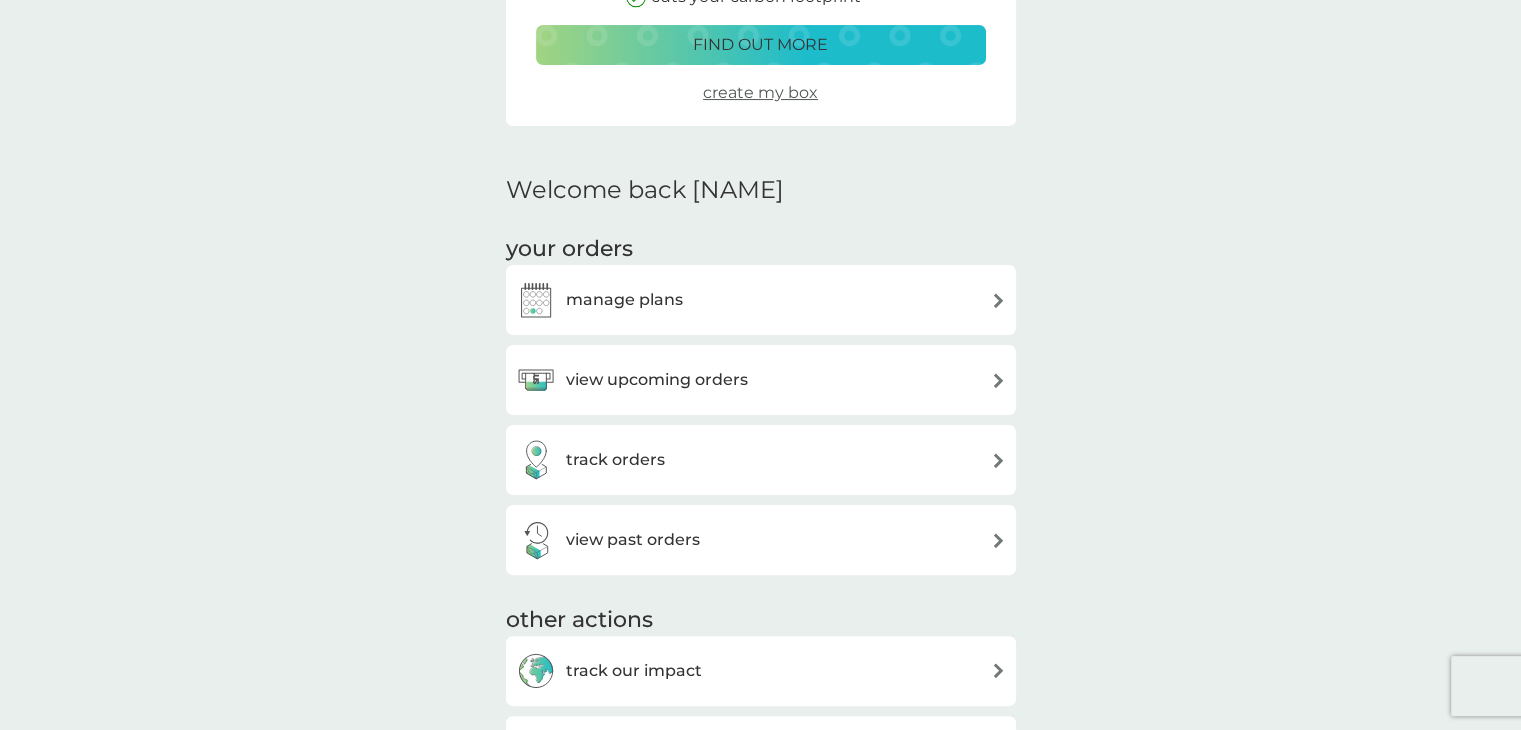 click on "manage plans" at bounding box center [761, 300] 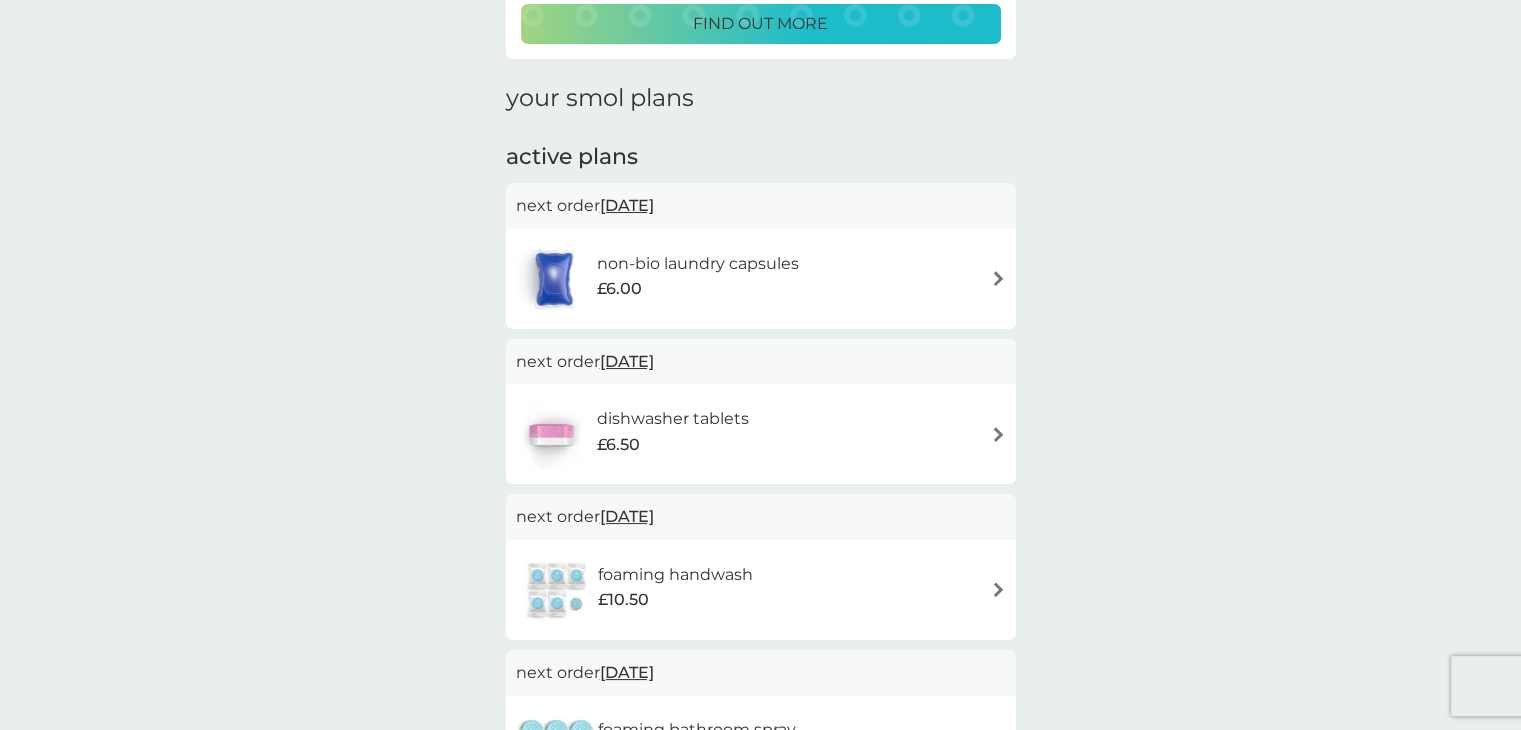 scroll, scrollTop: 200, scrollLeft: 0, axis: vertical 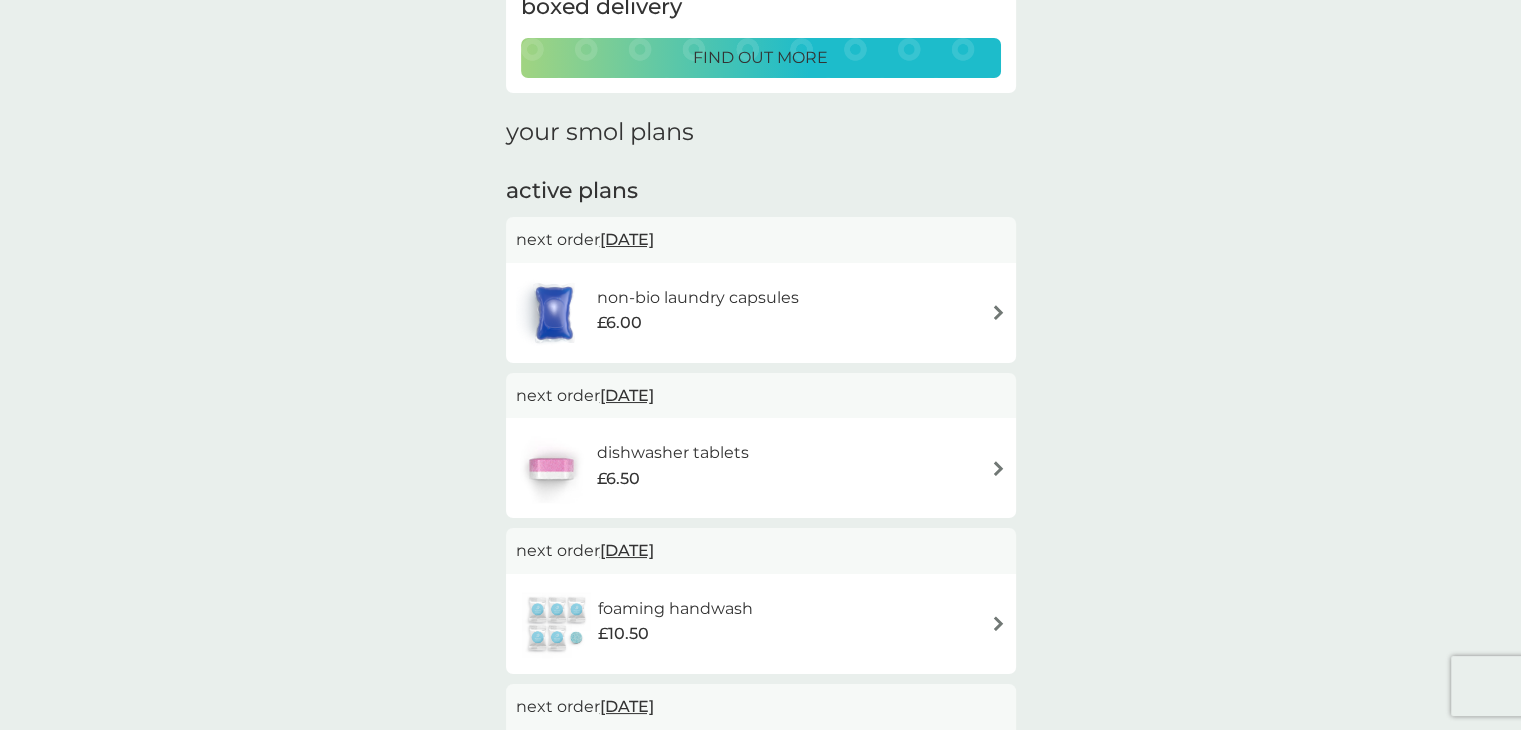 click on "non-bio laundry capsules £6.00" at bounding box center [761, 313] 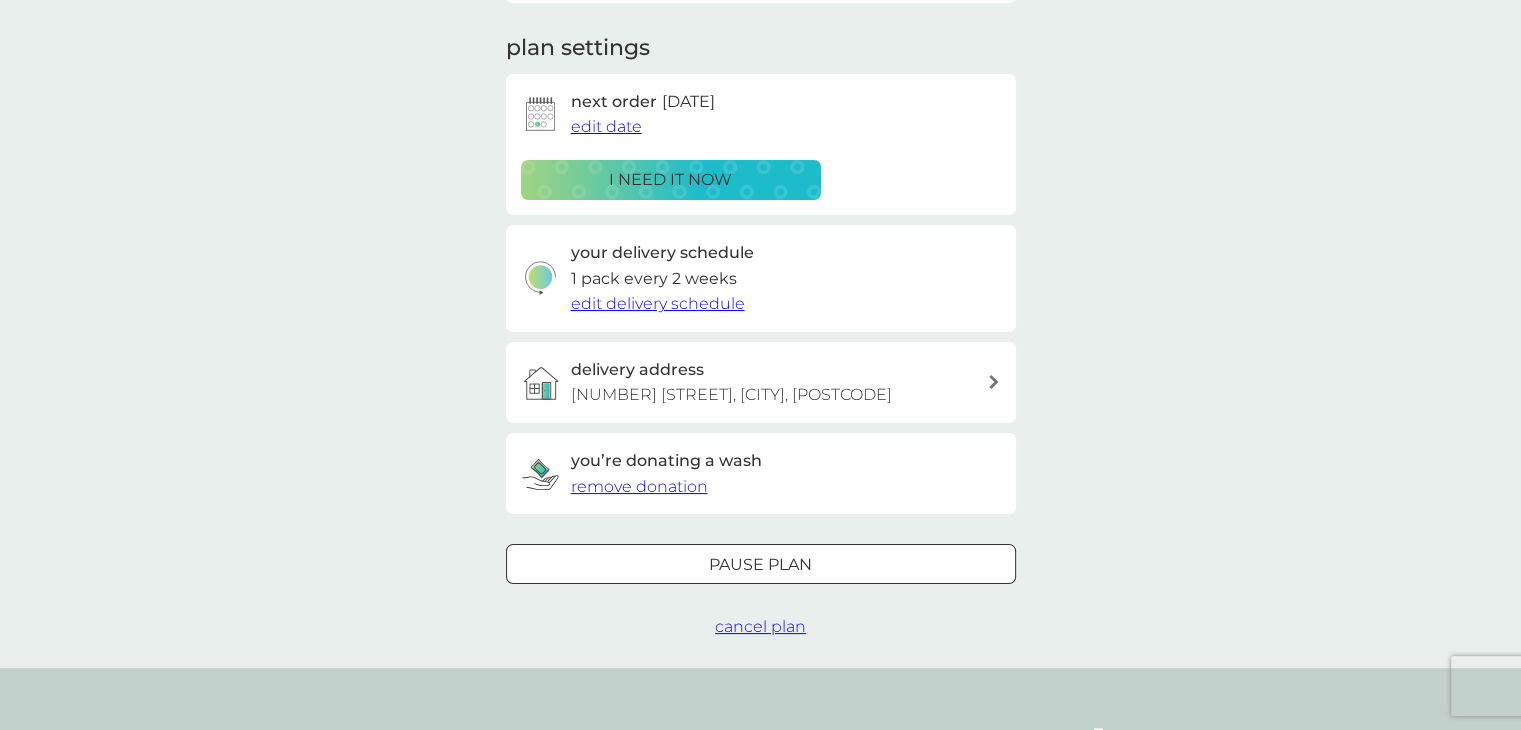 scroll, scrollTop: 400, scrollLeft: 0, axis: vertical 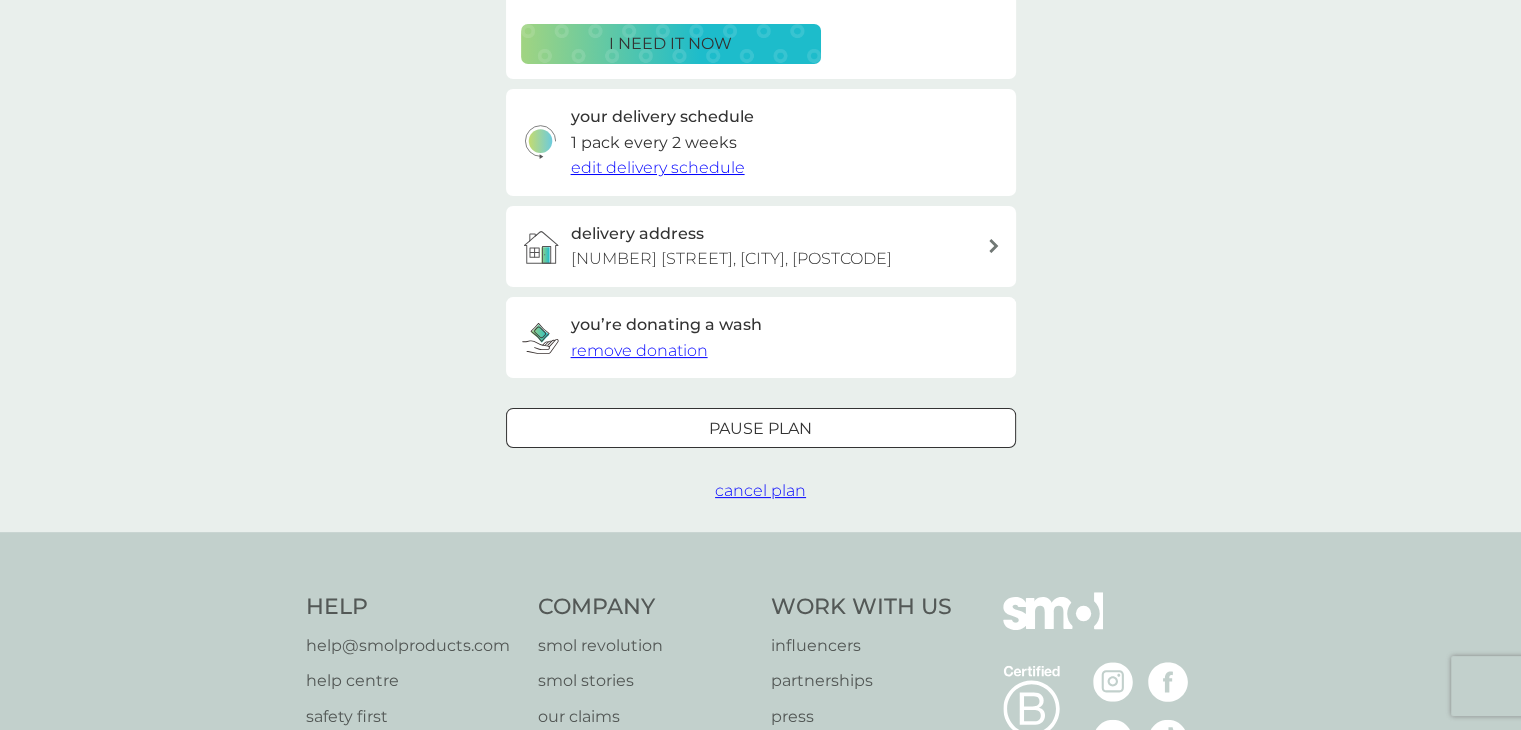 click at bounding box center [761, 428] 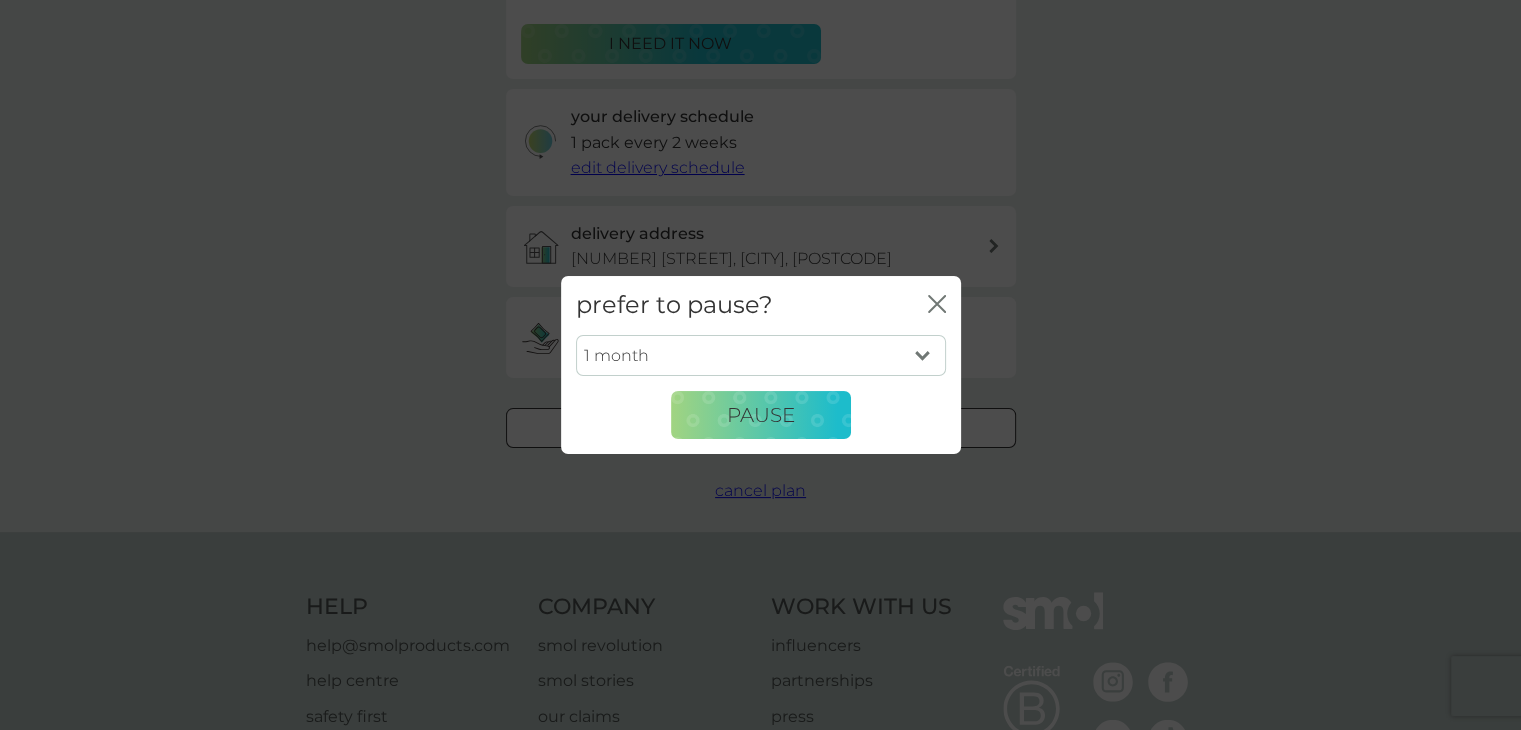 click on "close" 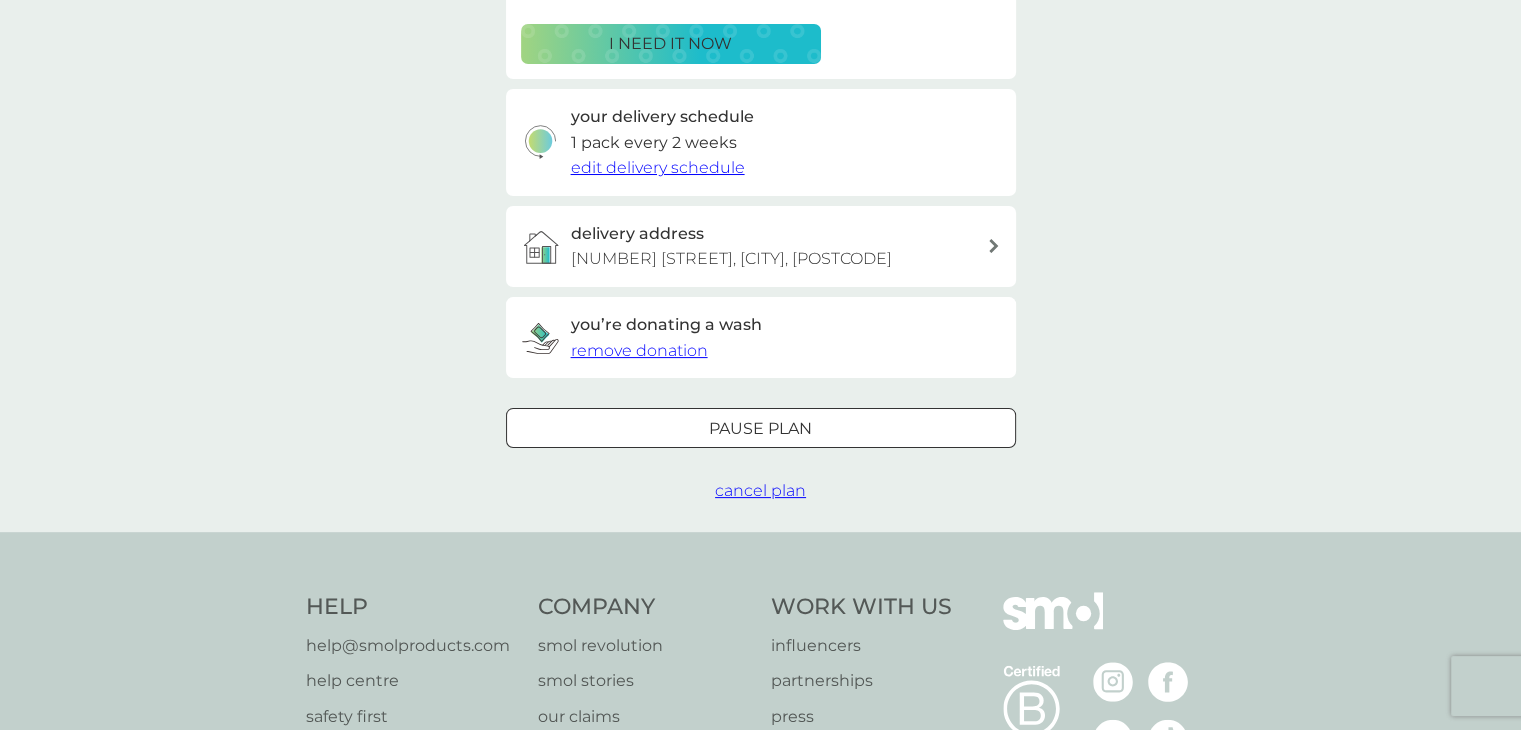 click on "cancel plan" at bounding box center (760, 490) 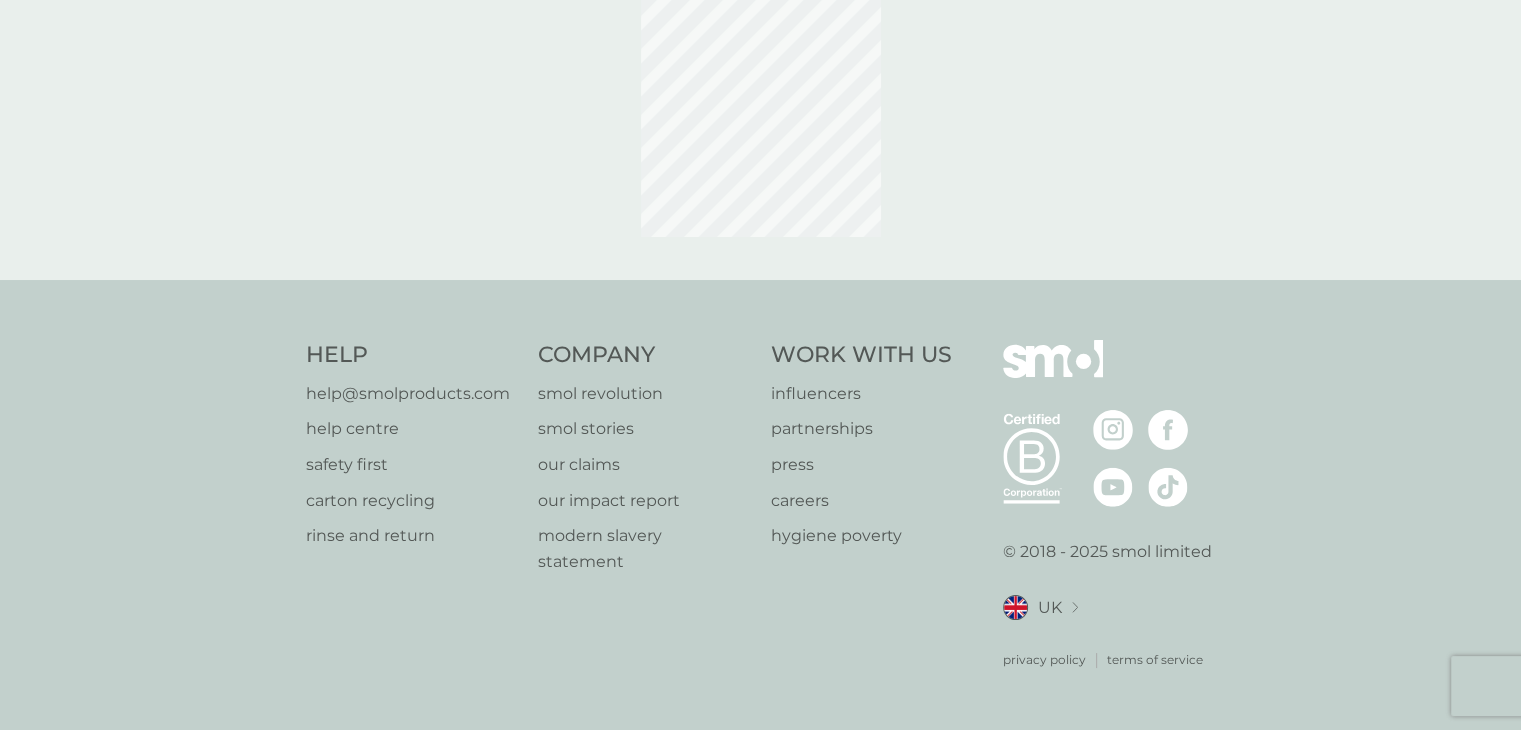 scroll, scrollTop: 0, scrollLeft: 0, axis: both 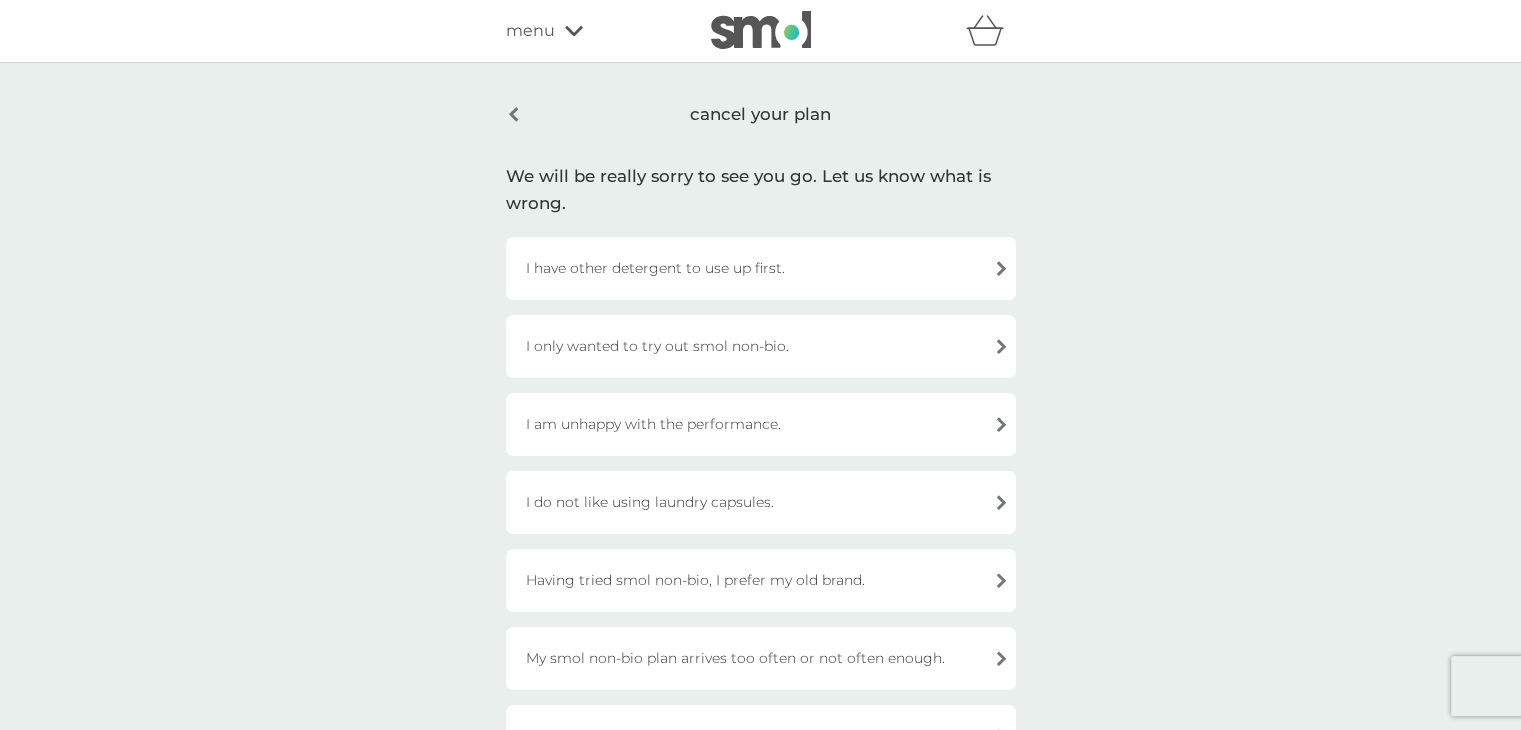 click on "I have other detergent to use up first." at bounding box center (761, 268) 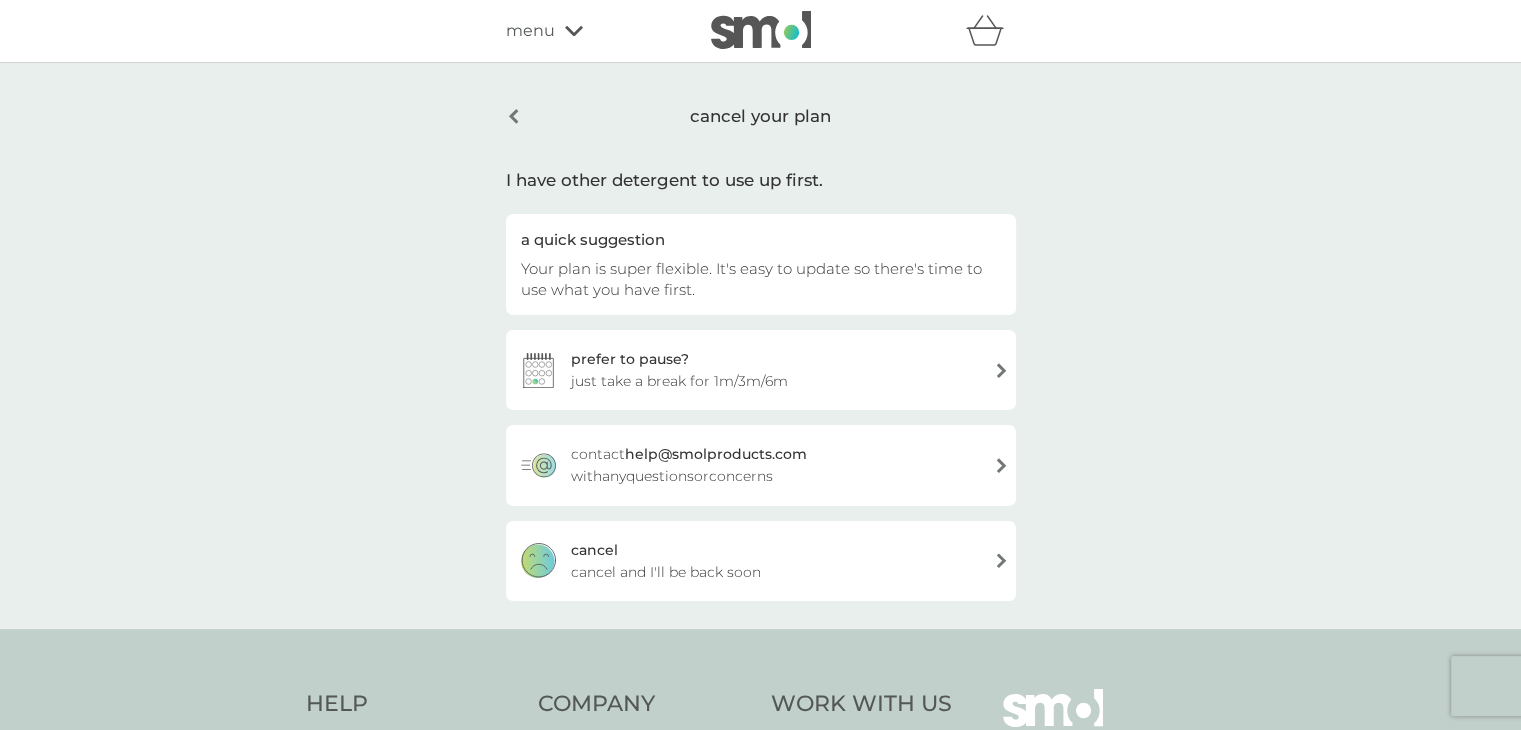 click on "cancel and I'll be back soon" at bounding box center (666, 572) 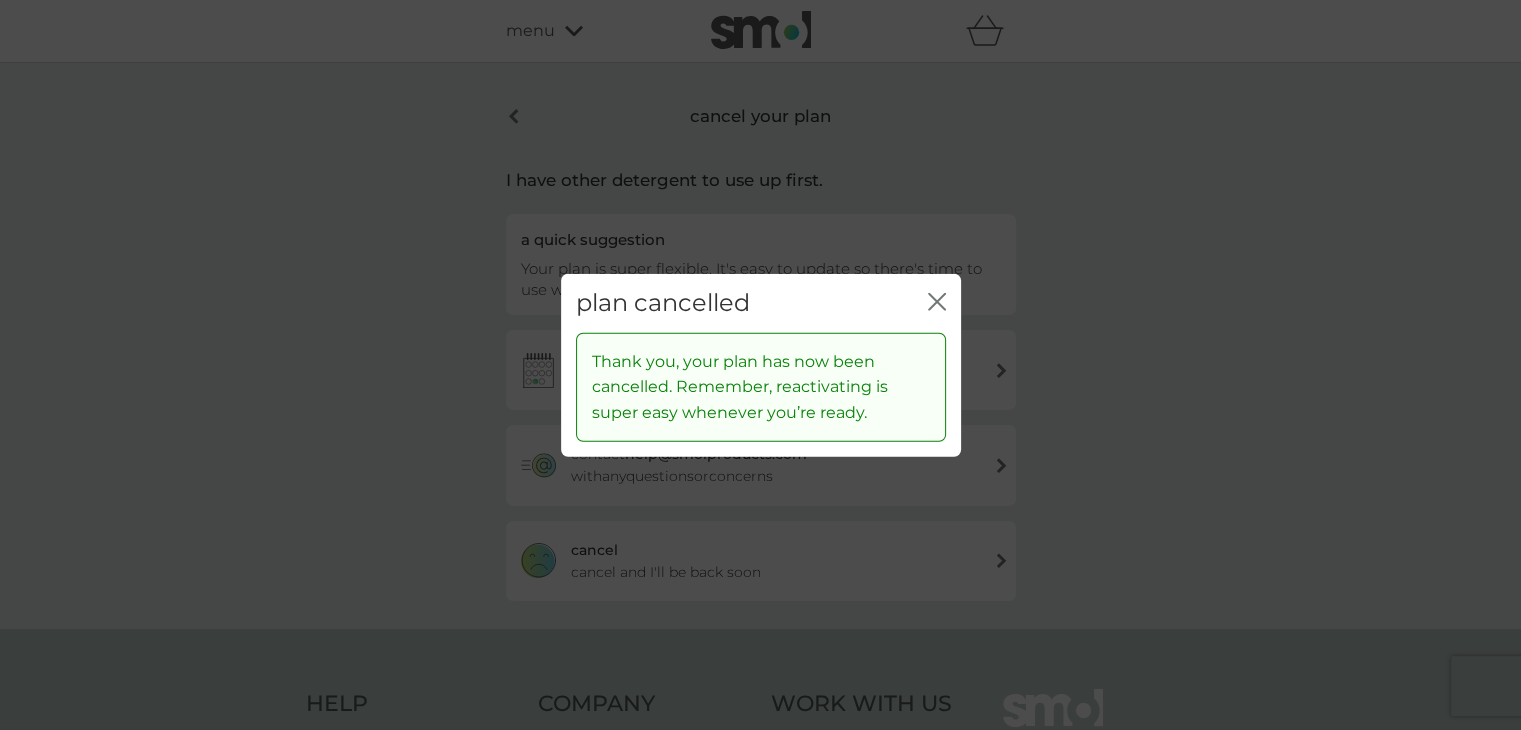 click on "plan cancelled close" at bounding box center [761, 303] 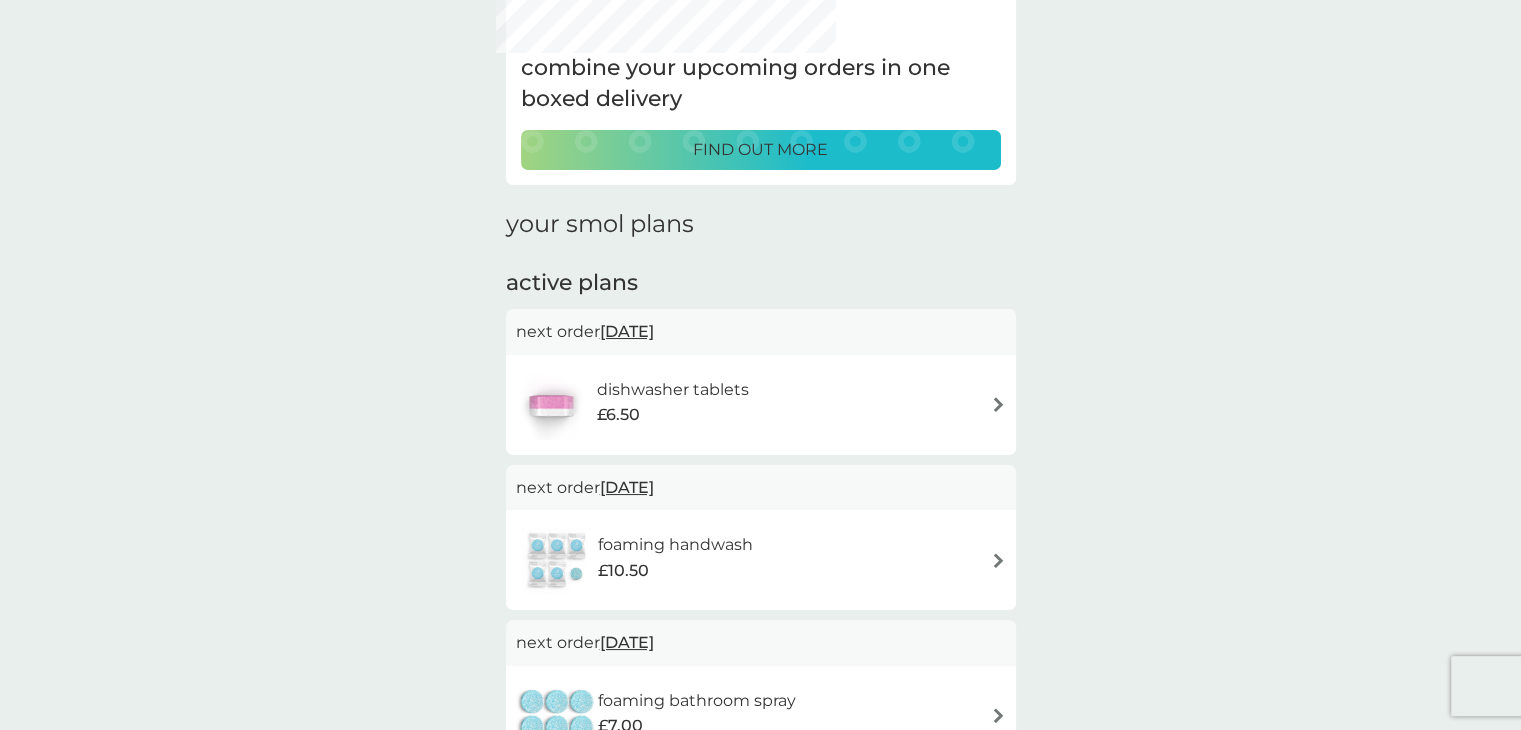 scroll, scrollTop: 100, scrollLeft: 0, axis: vertical 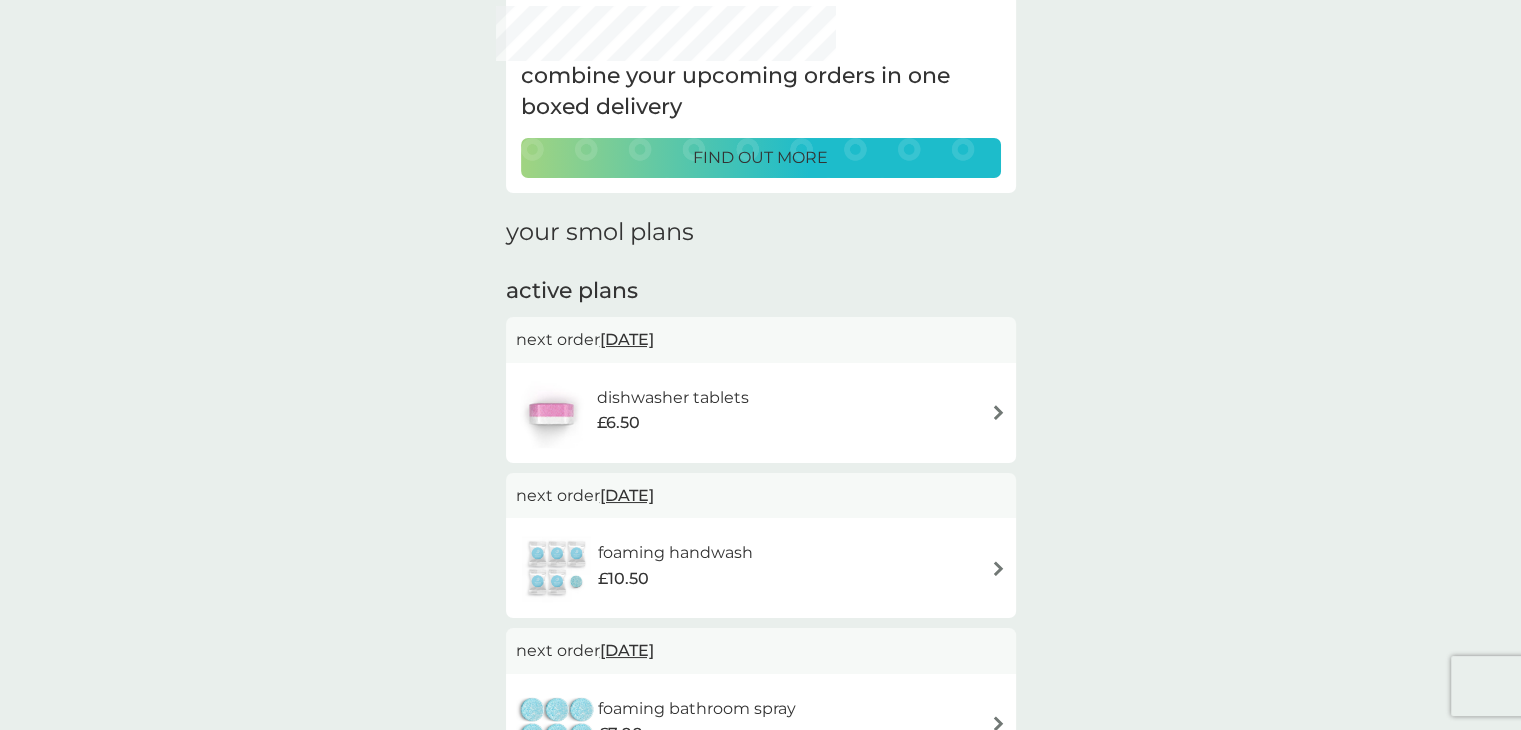 click on "dishwasher tablets £6.50" at bounding box center [761, 413] 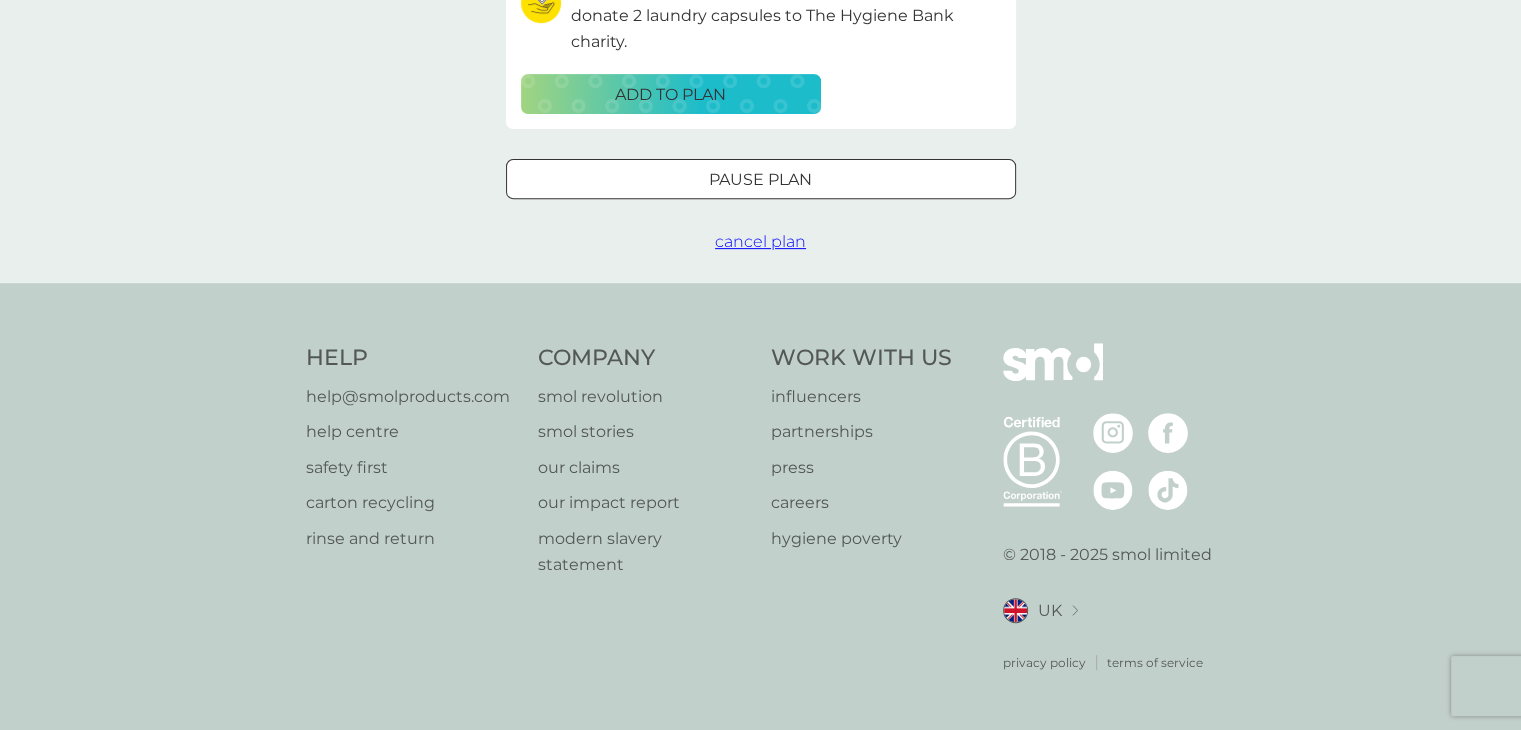 scroll, scrollTop: 763, scrollLeft: 0, axis: vertical 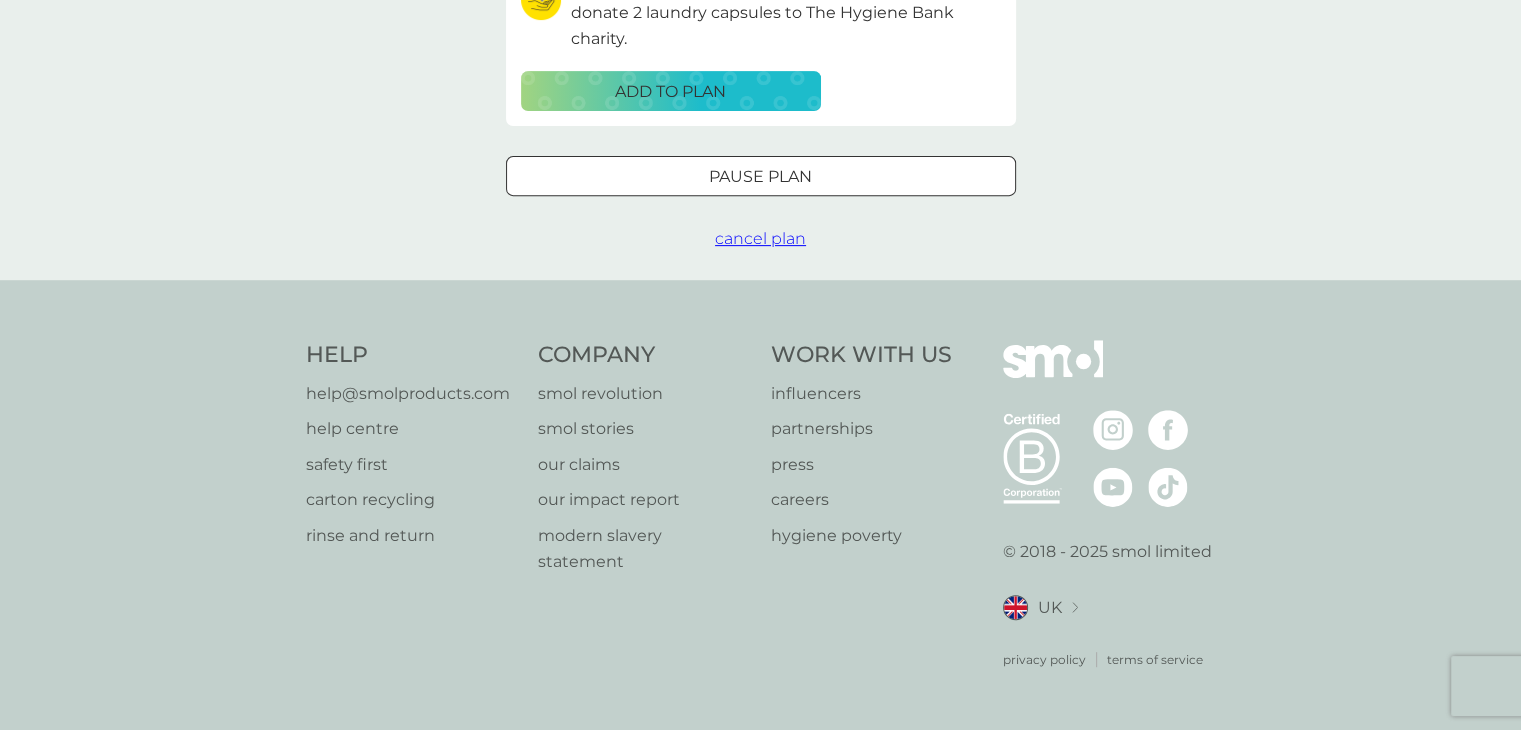 click on "cancel plan" at bounding box center (760, 238) 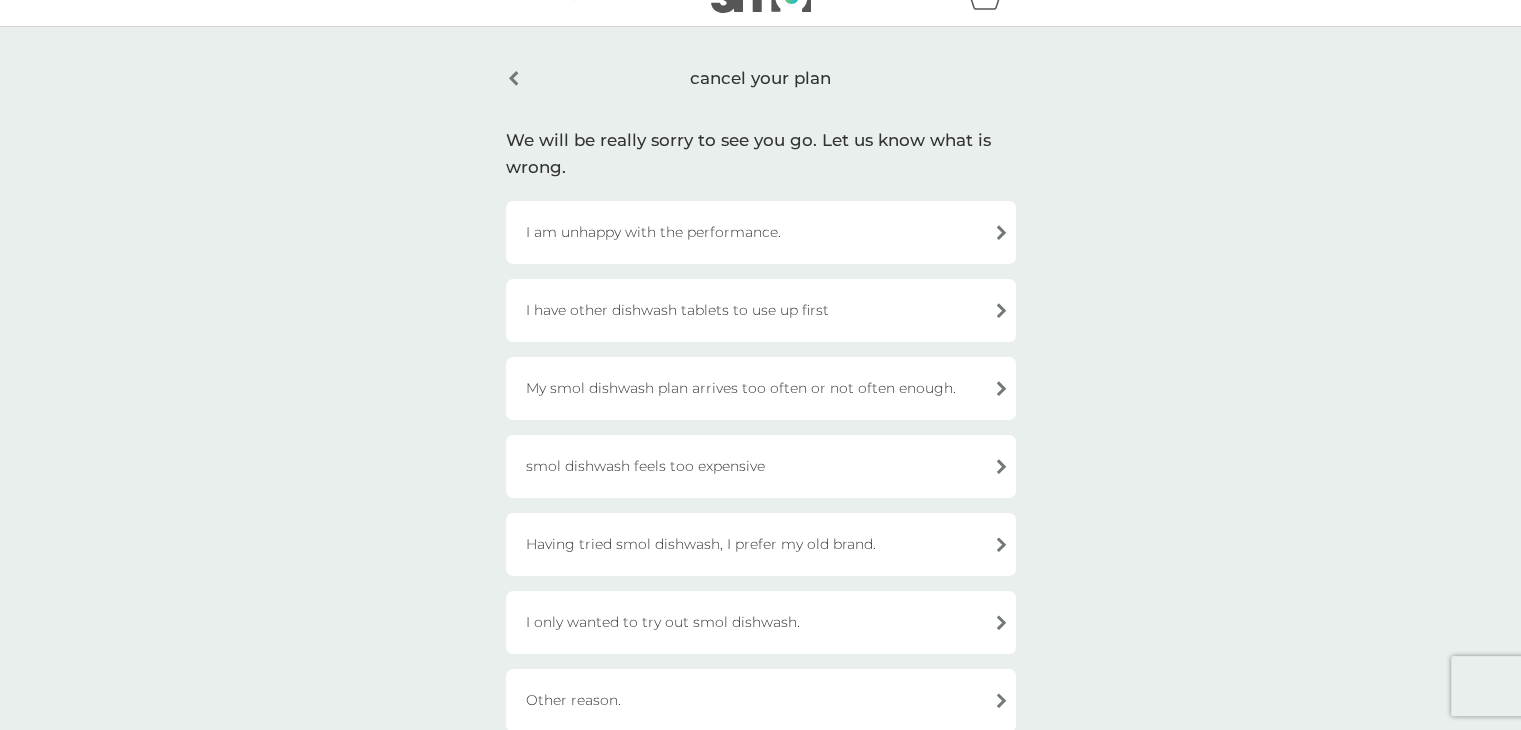 scroll, scrollTop: 100, scrollLeft: 0, axis: vertical 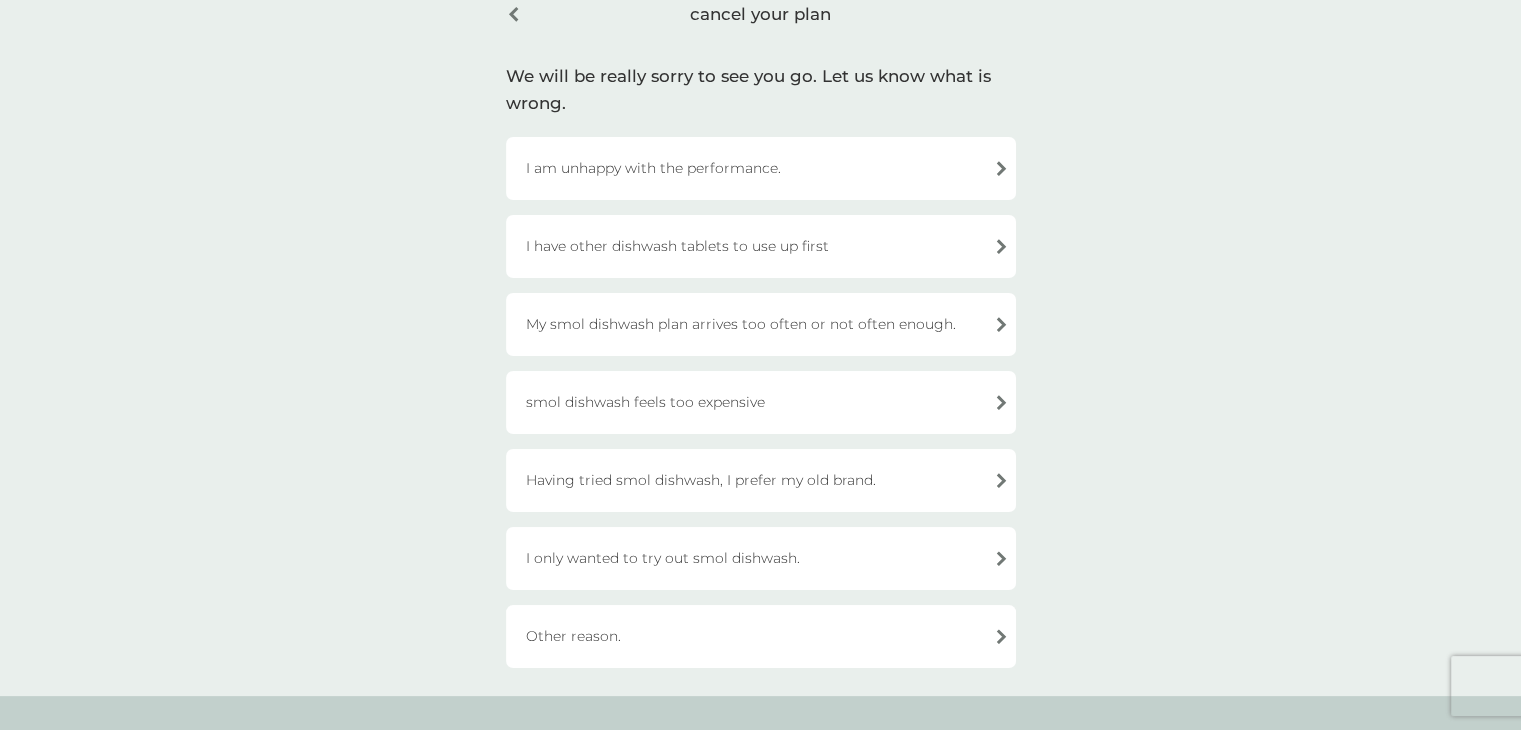 click on "I am unhappy with the performance." at bounding box center (761, 168) 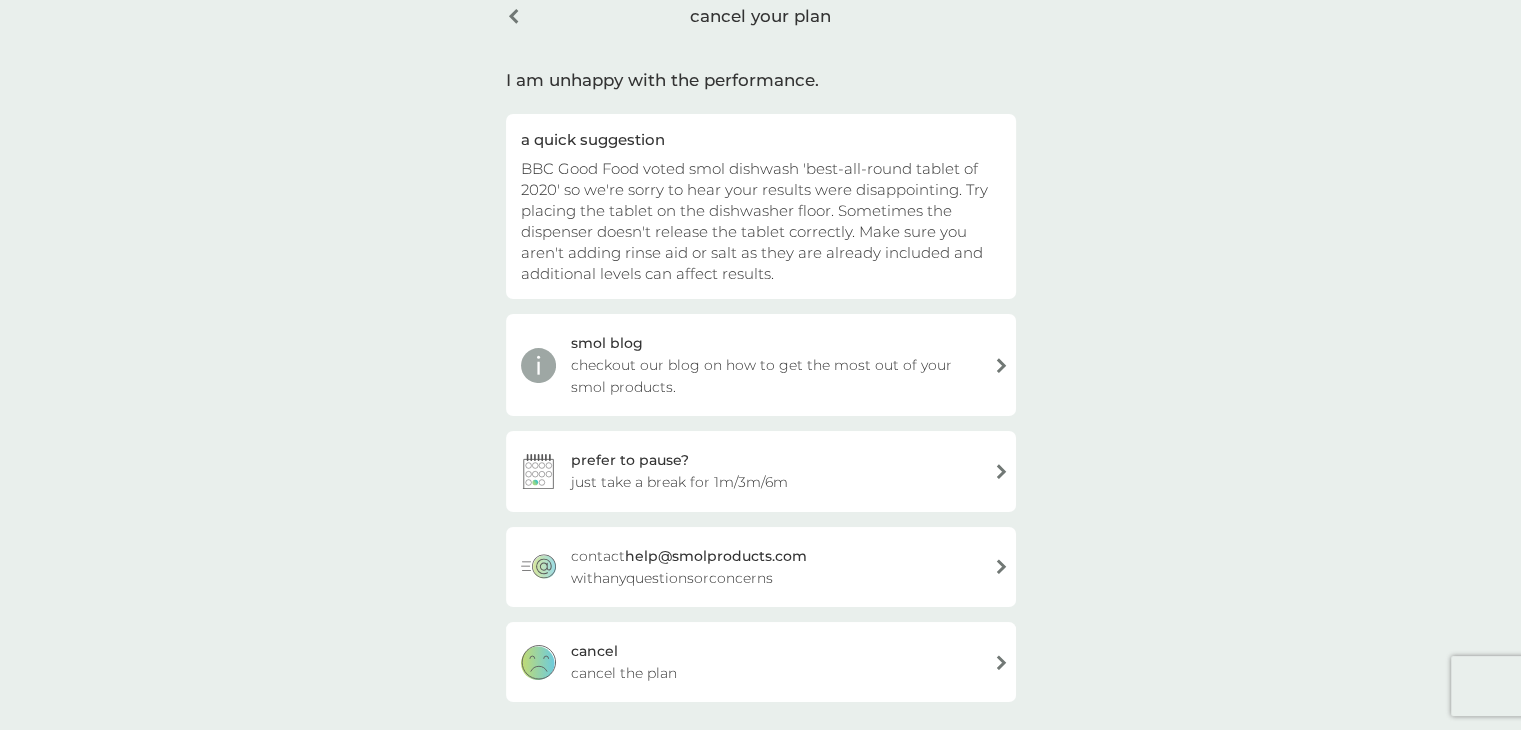 click on "BBC Good Food voted smol dishwash 'best-all-round tablet of 2020' so we're sorry to hear your results were disappointing. Try placing the tablet on the dishwasher floor. Sometimes the dispenser doesn't release the tablet correctly. Make sure you aren't adding rinse aid or salt as they are already included and additional levels can affect results." at bounding box center (754, 221) 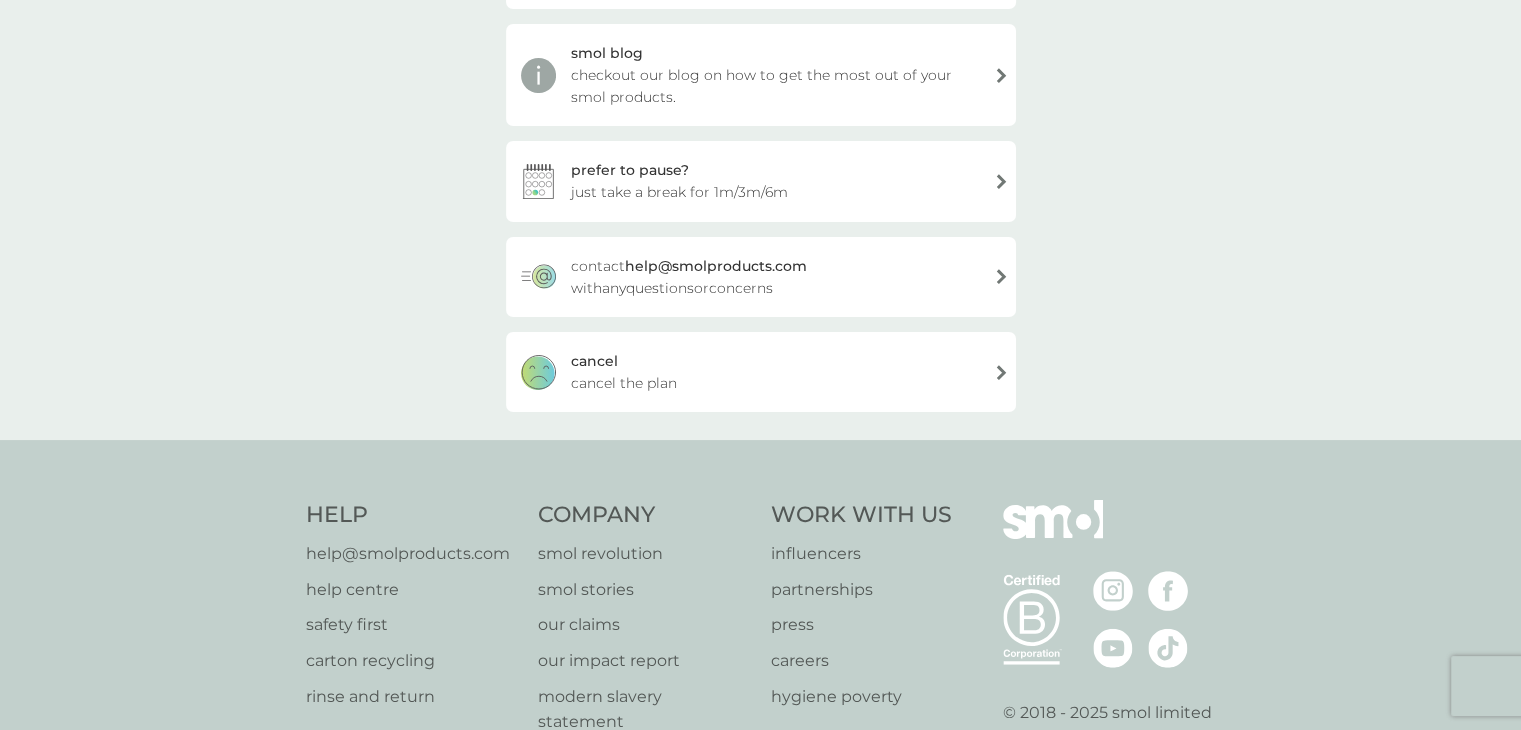 scroll, scrollTop: 550, scrollLeft: 0, axis: vertical 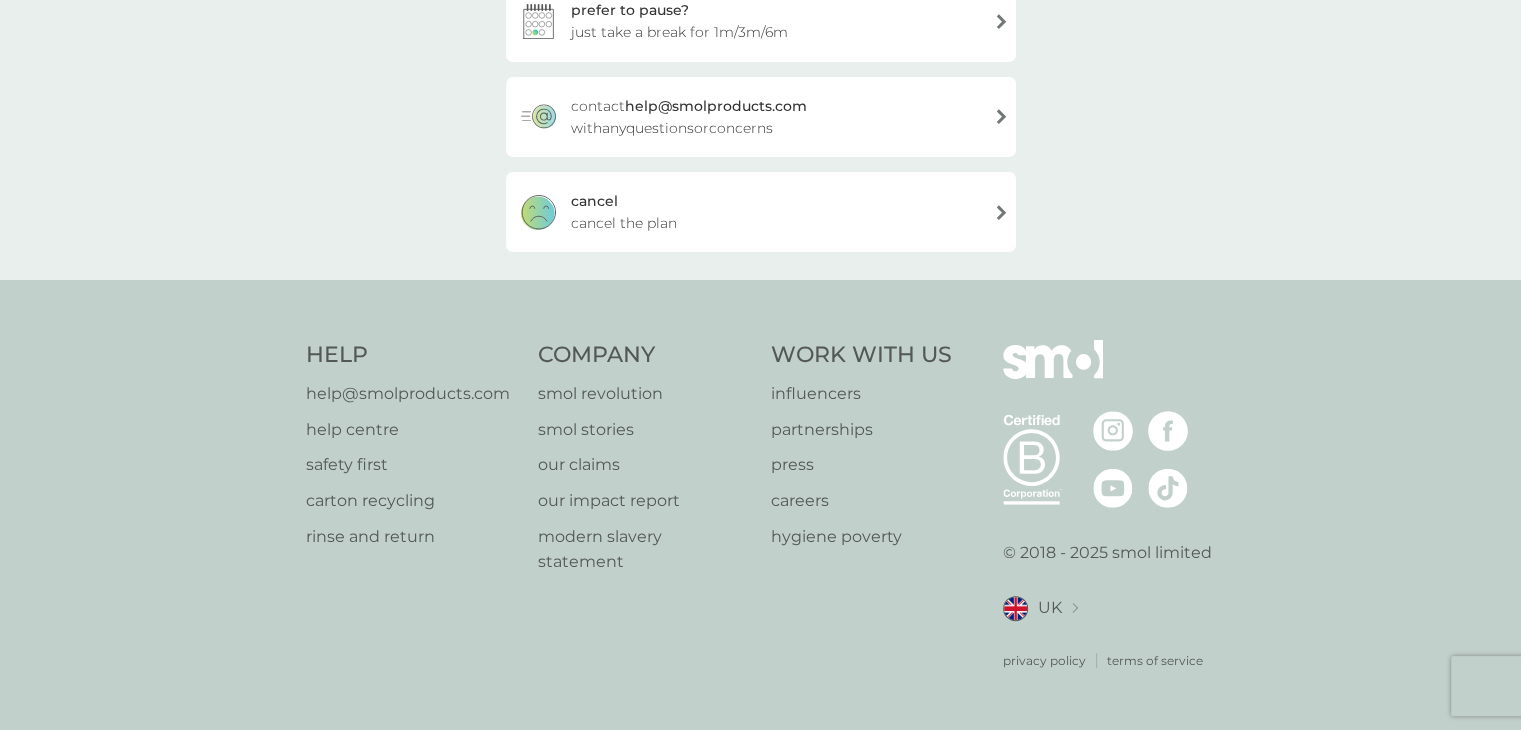 click on "cancel cancel the plan" at bounding box center (761, 212) 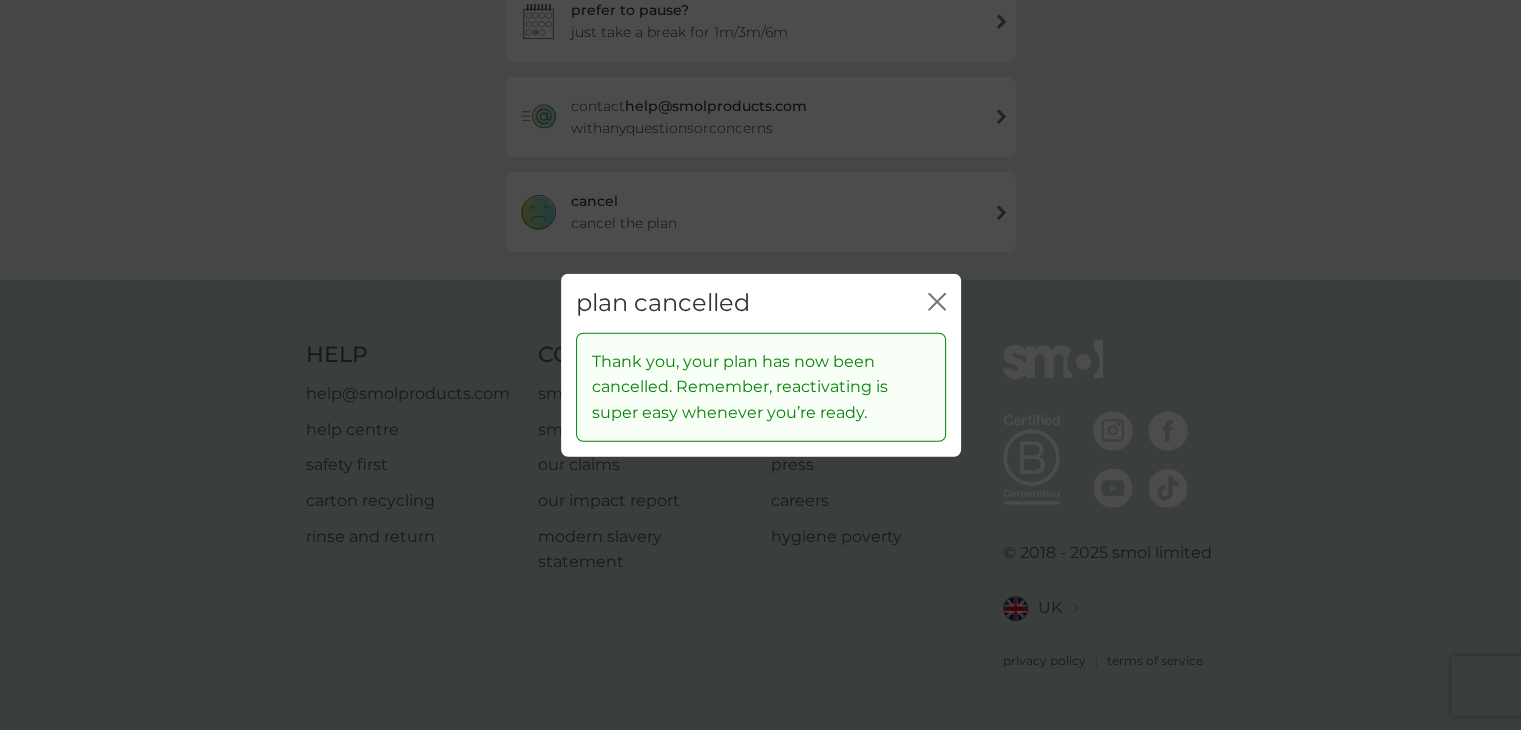click on "close" 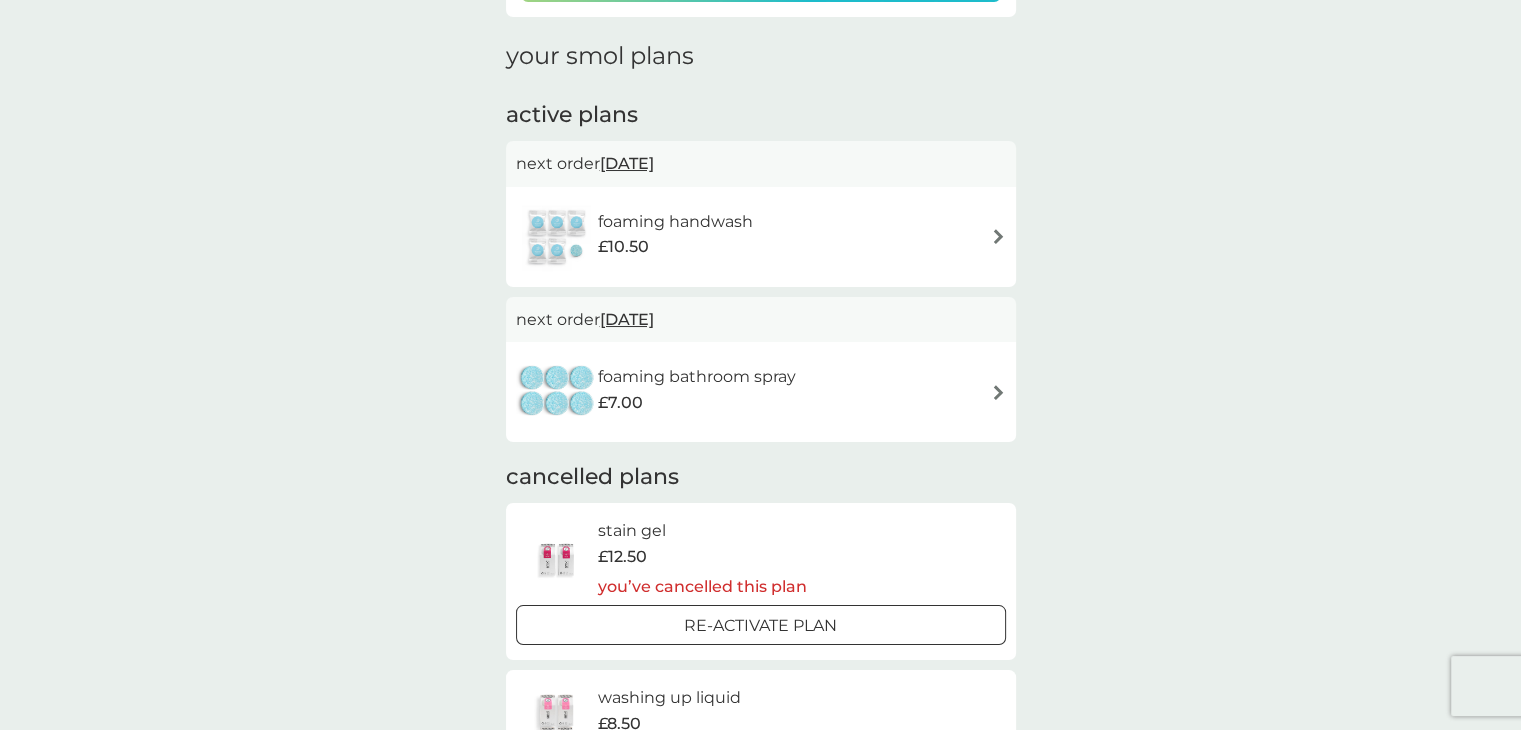 scroll, scrollTop: 300, scrollLeft: 0, axis: vertical 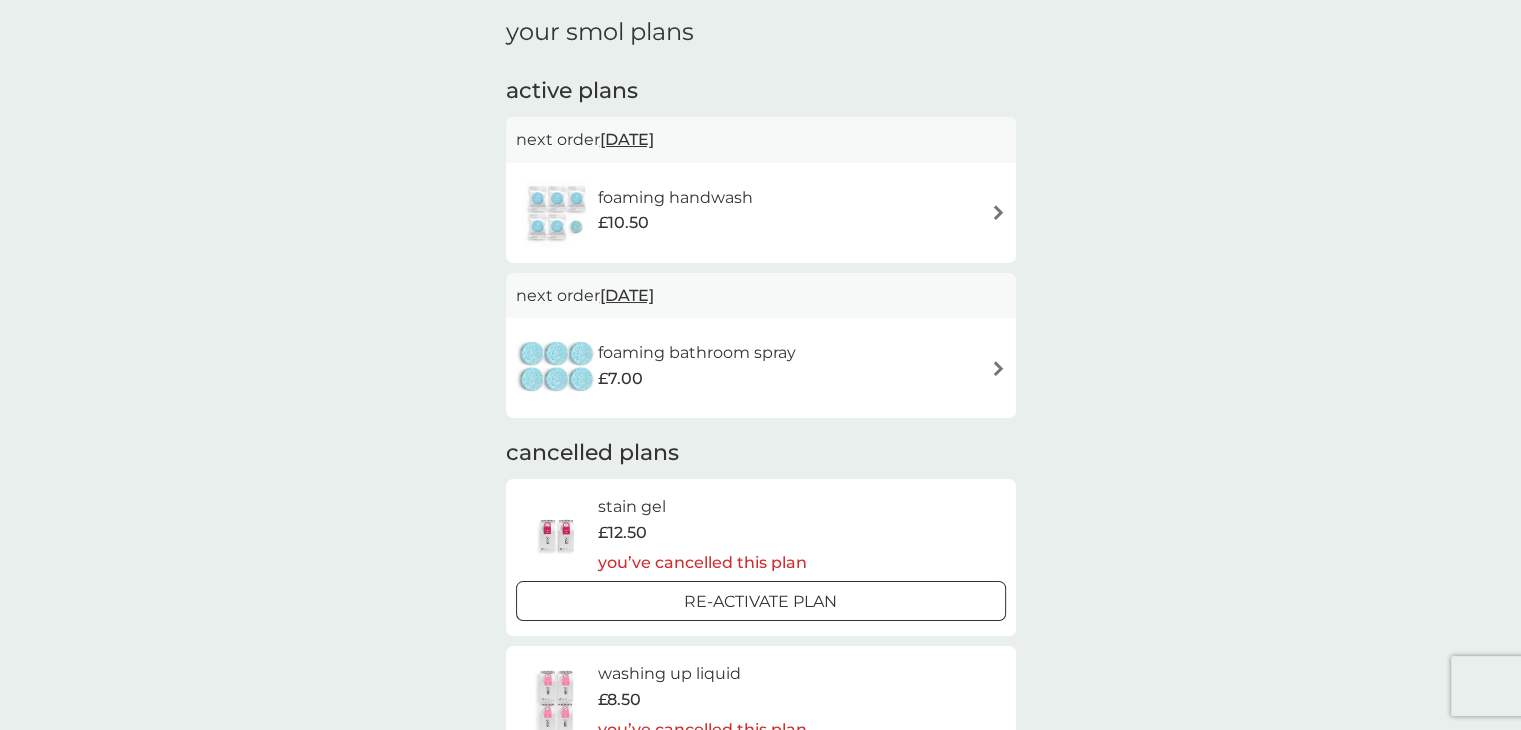 click on "foaming handwash £10.50" at bounding box center (761, 213) 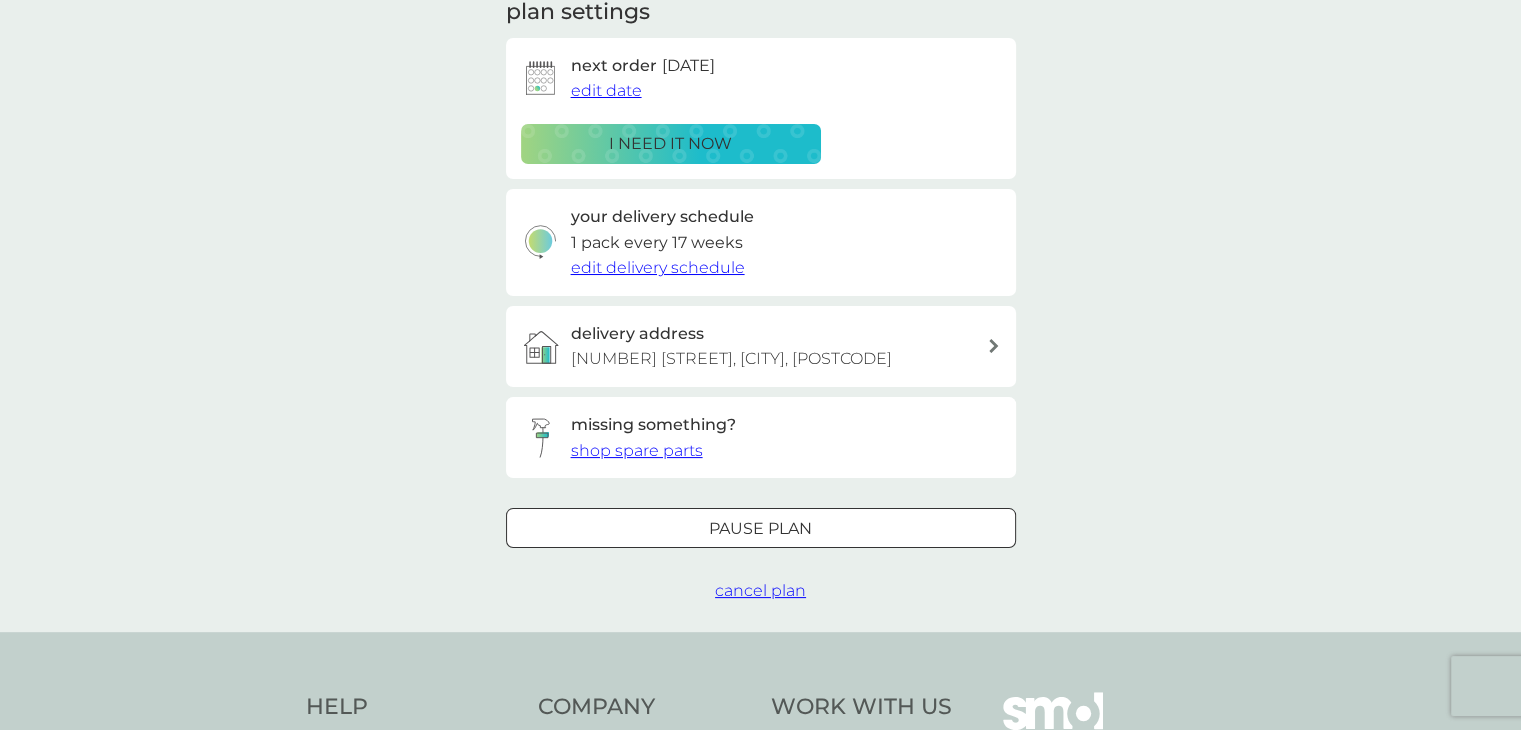 scroll, scrollTop: 0, scrollLeft: 0, axis: both 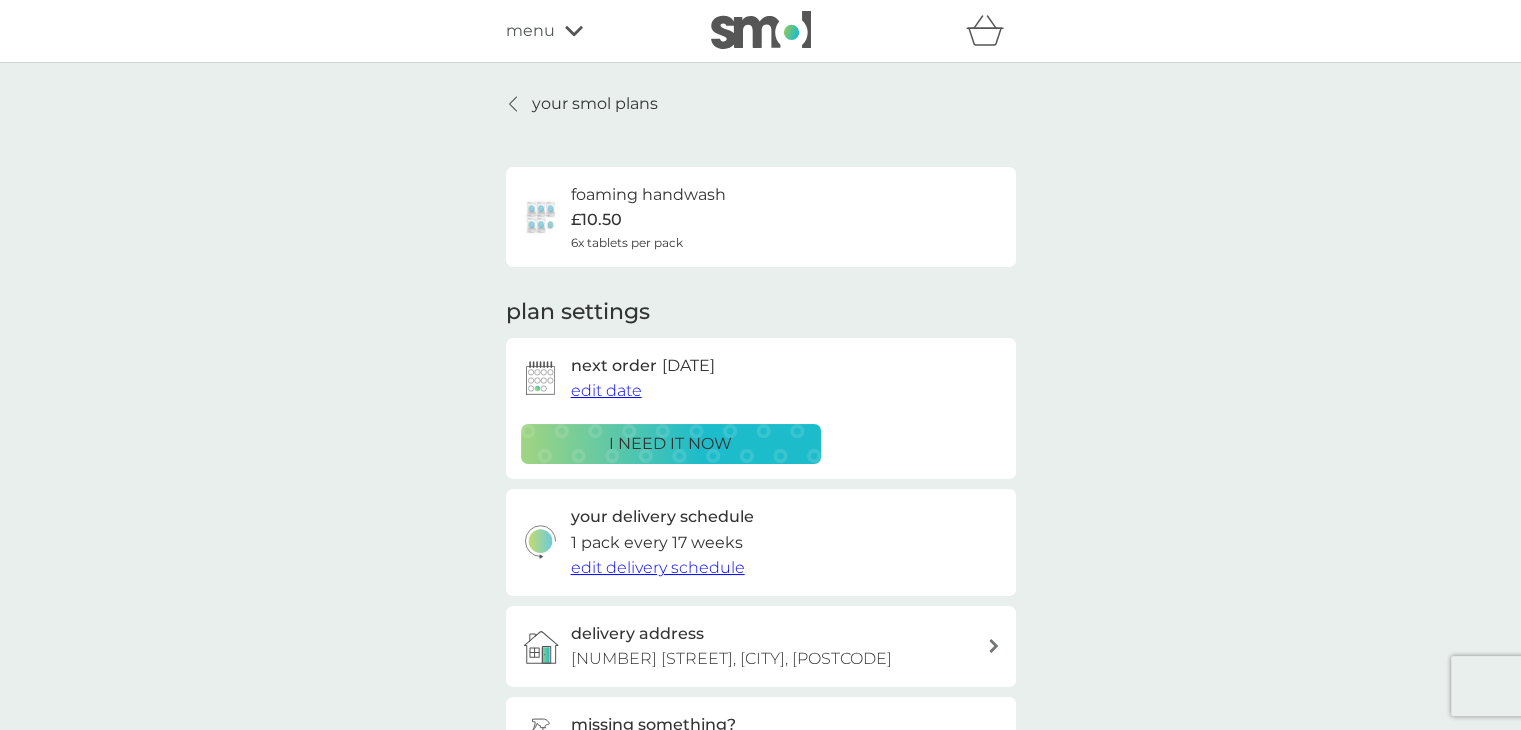 click on "foaming handwash £10.50 6x tablets per pack" at bounding box center (761, 217) 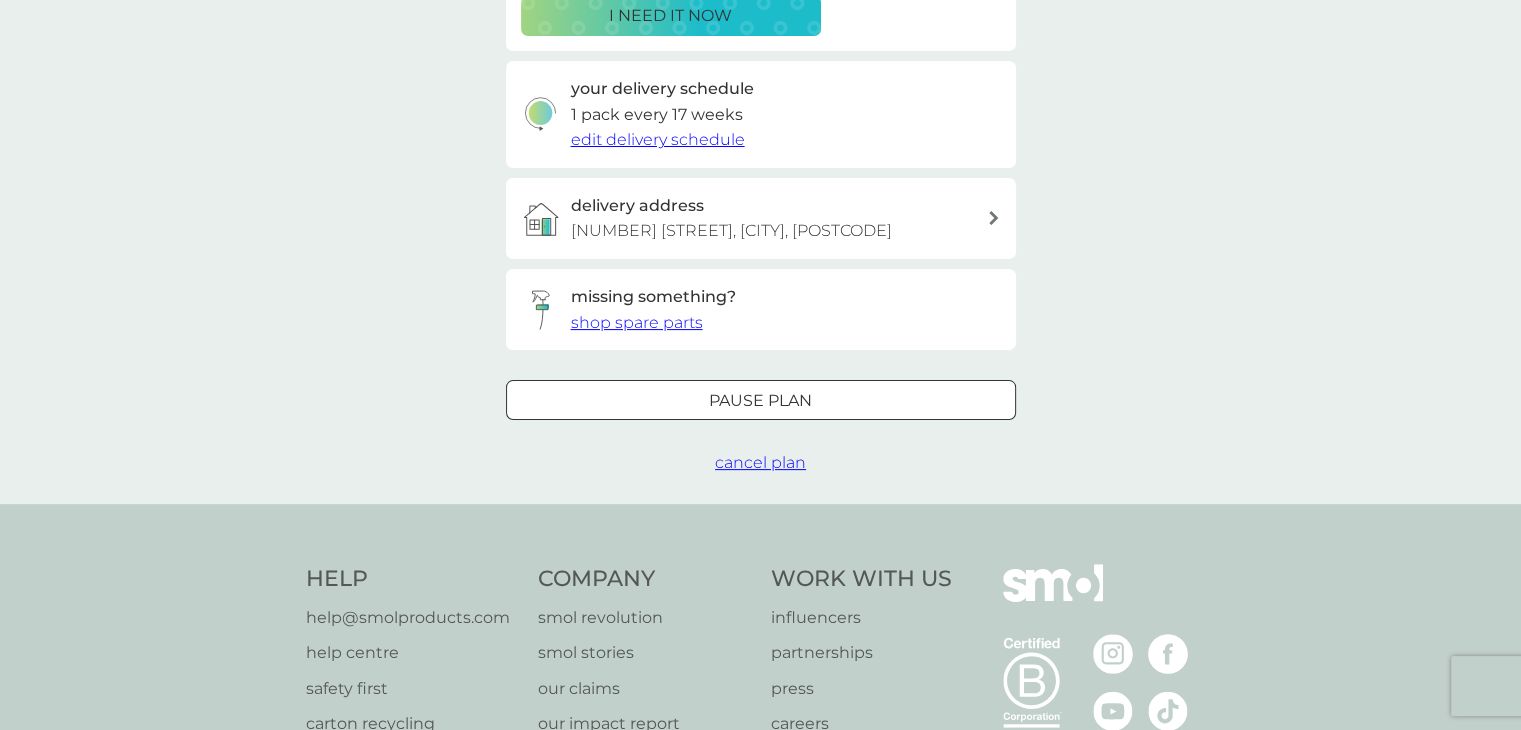 scroll, scrollTop: 600, scrollLeft: 0, axis: vertical 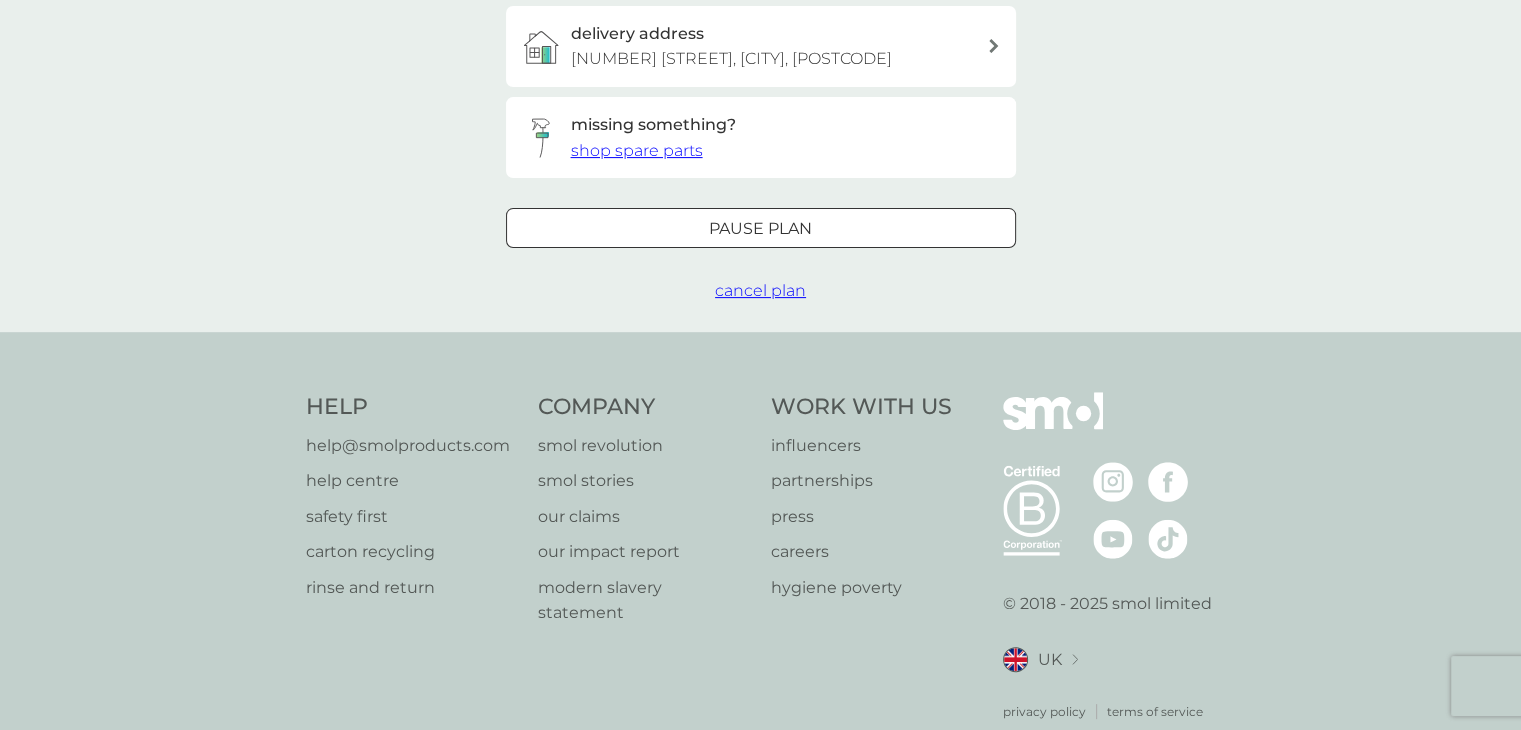 click on "cancel plan" at bounding box center (760, 290) 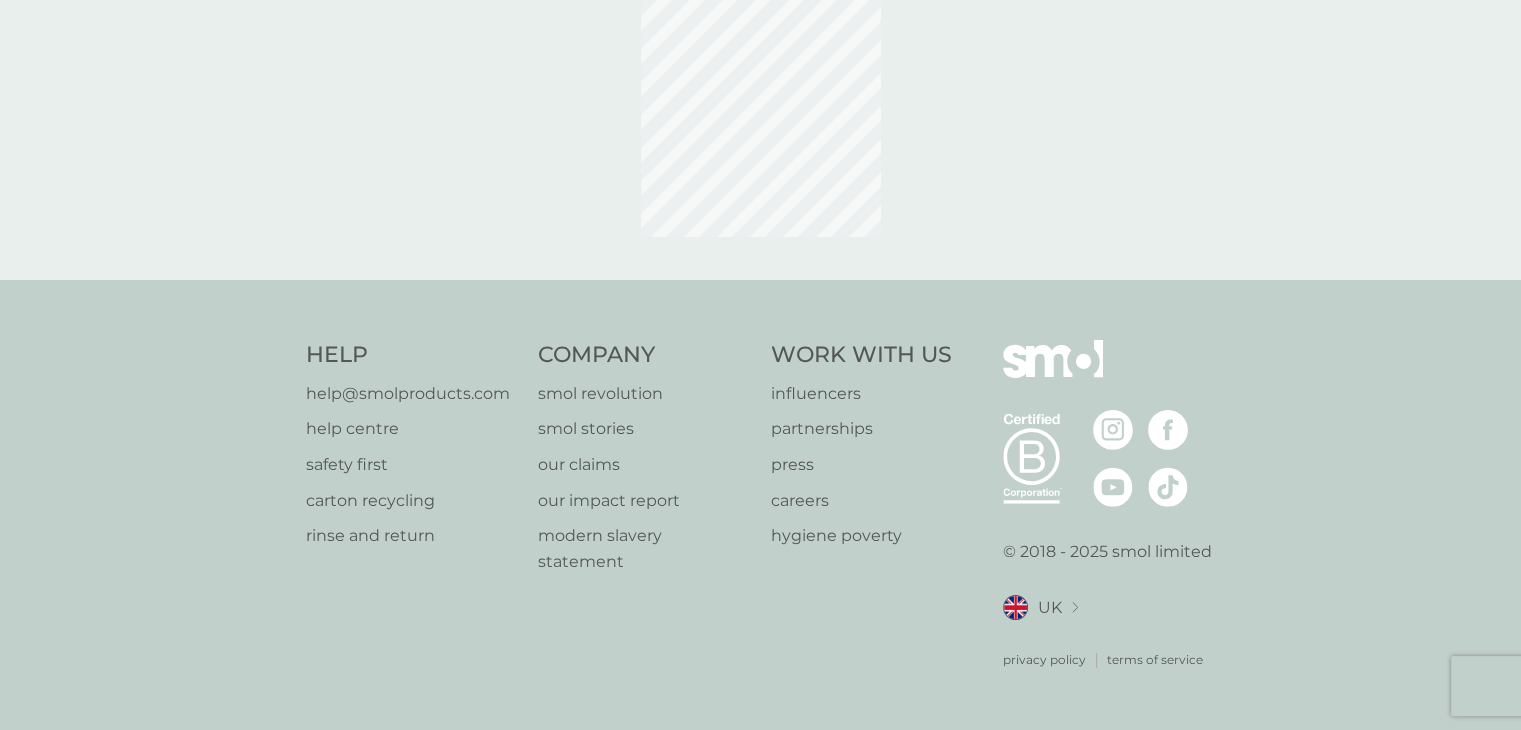 scroll, scrollTop: 0, scrollLeft: 0, axis: both 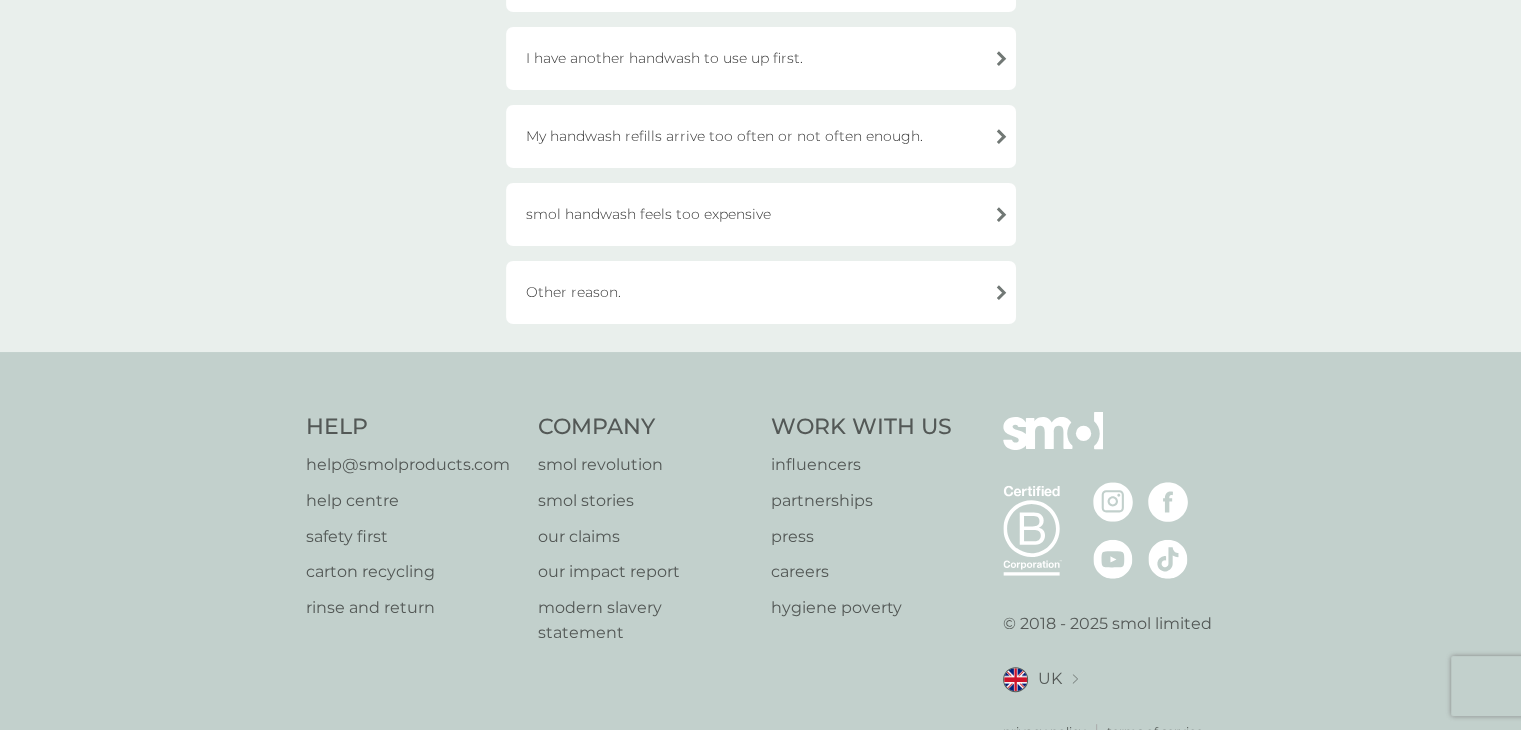 click on "Other reason." at bounding box center (761, 292) 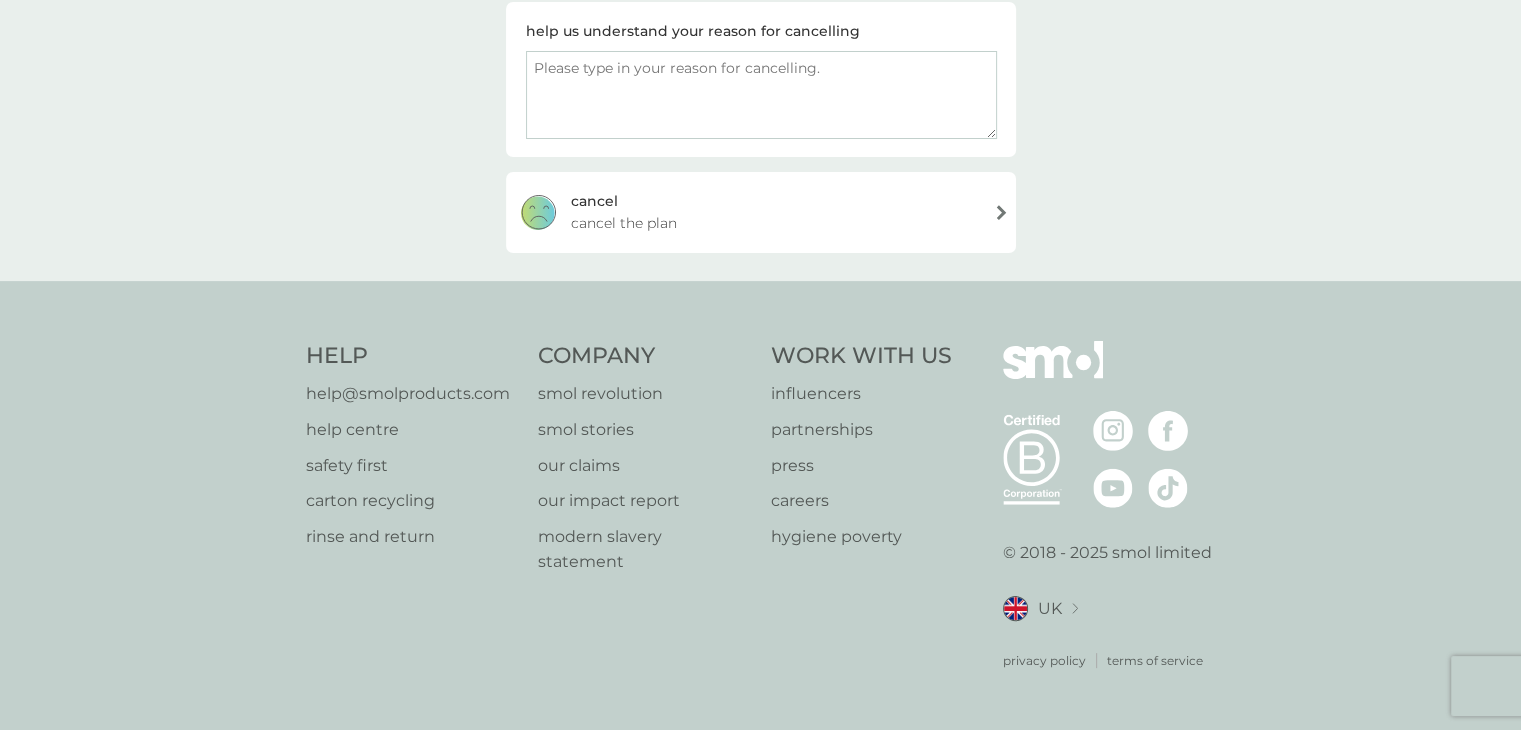 scroll, scrollTop: 344, scrollLeft: 0, axis: vertical 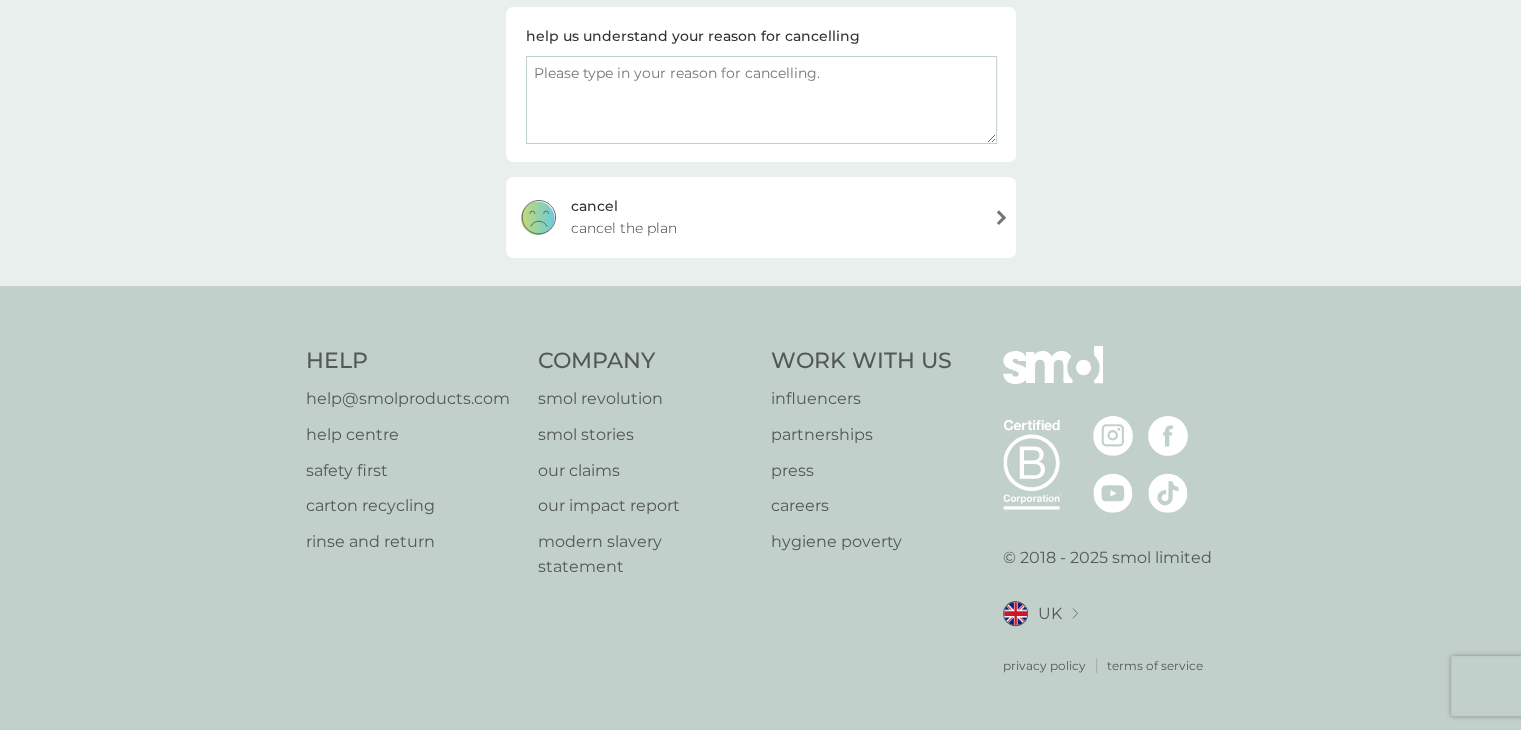 click on "cancel the plan" at bounding box center (624, 228) 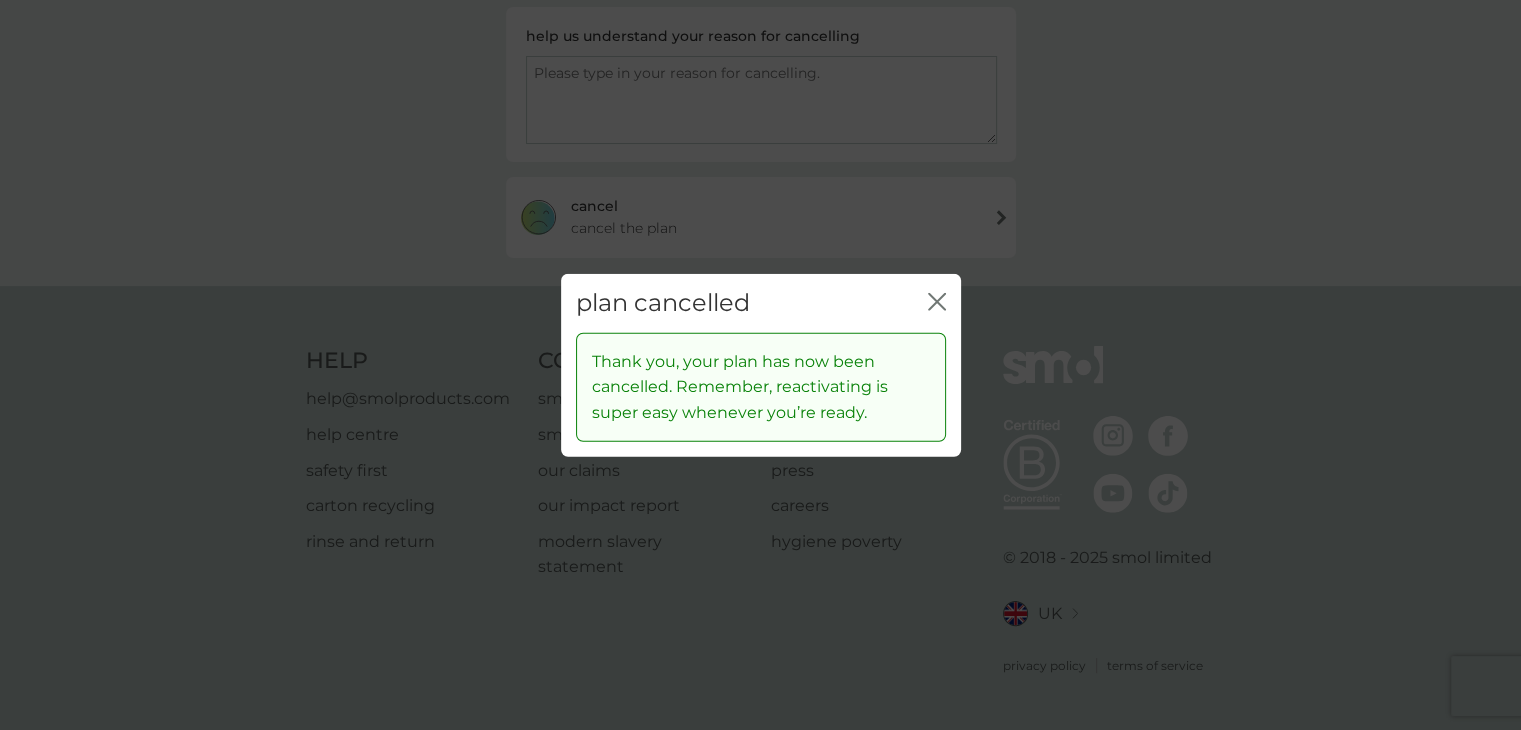 click on "close" 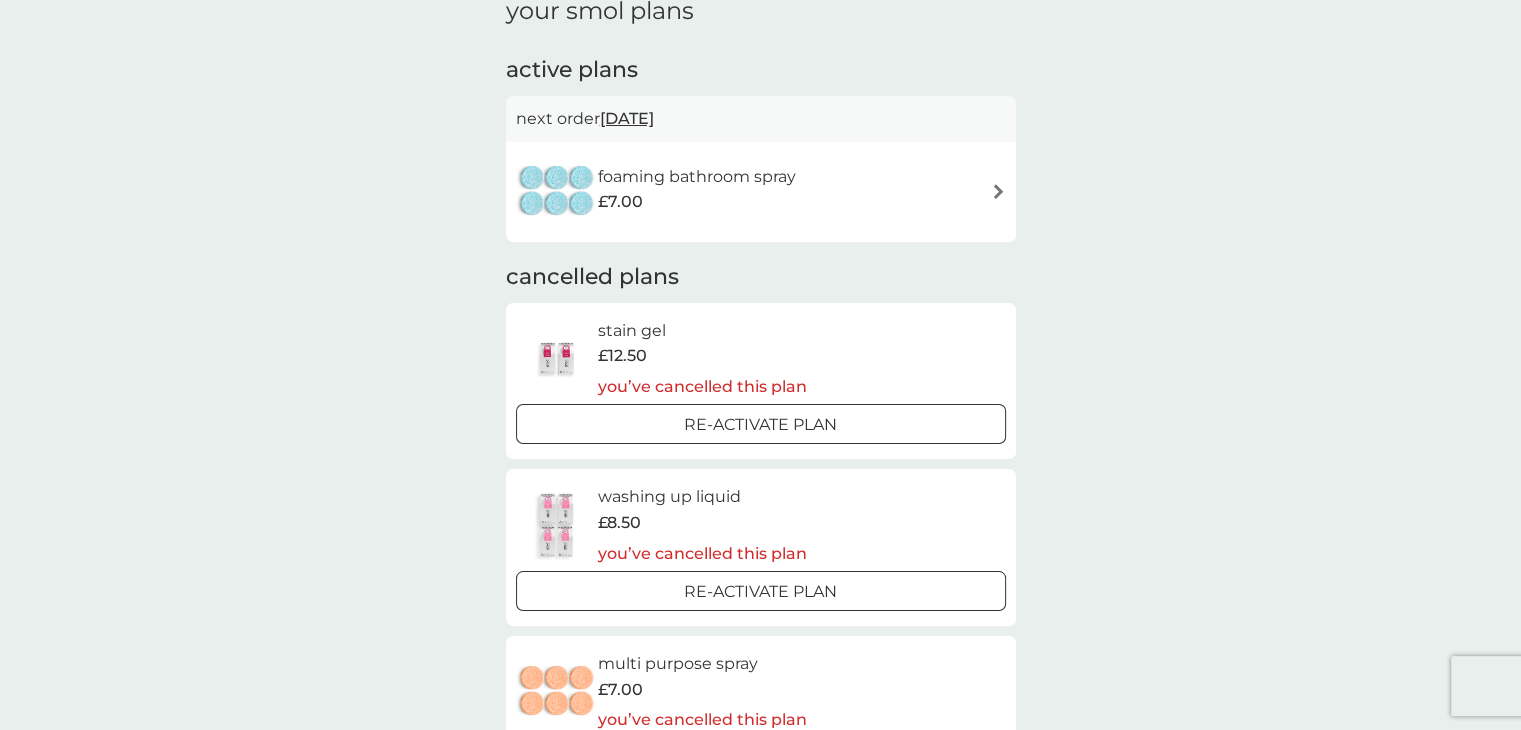 scroll, scrollTop: 400, scrollLeft: 0, axis: vertical 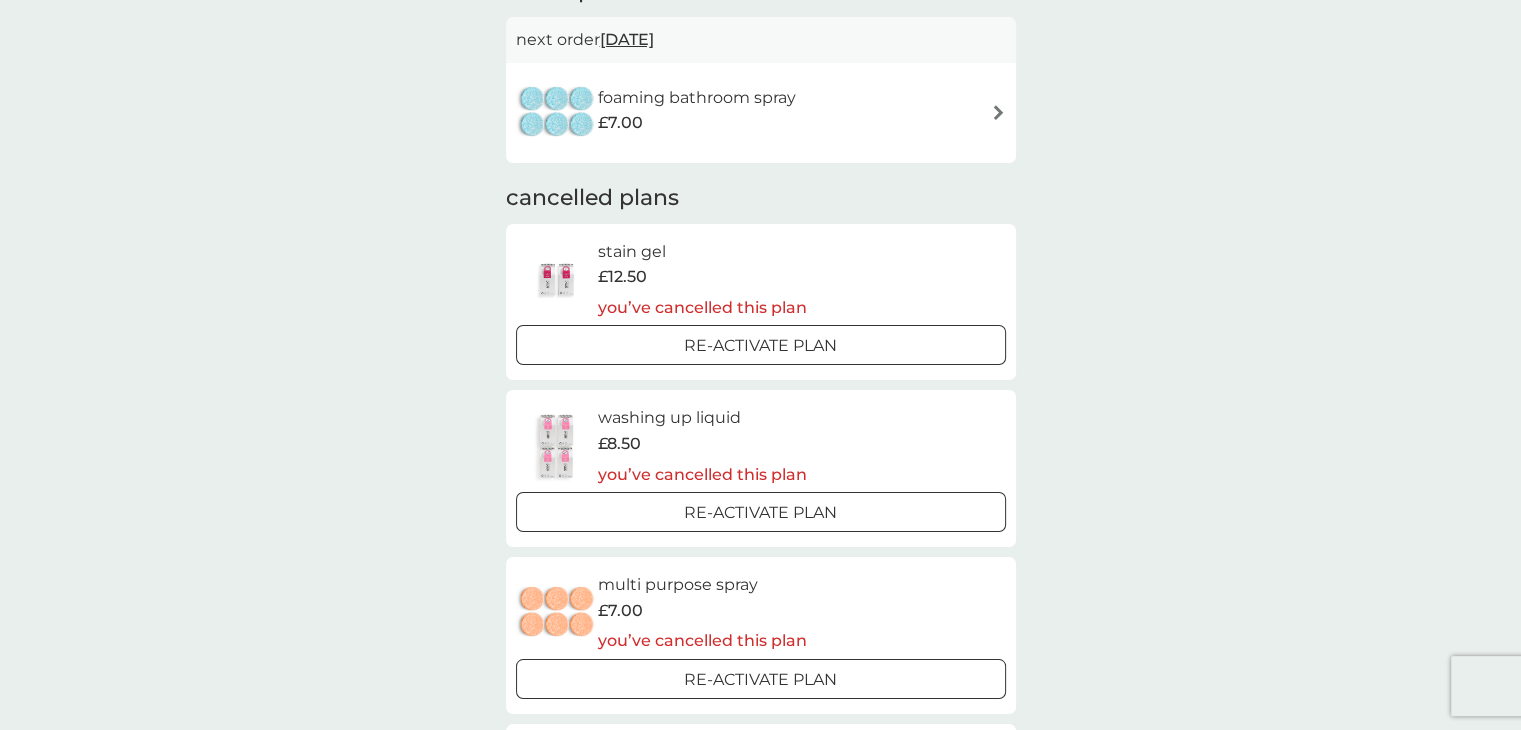click on "£7.00" at bounding box center (697, 123) 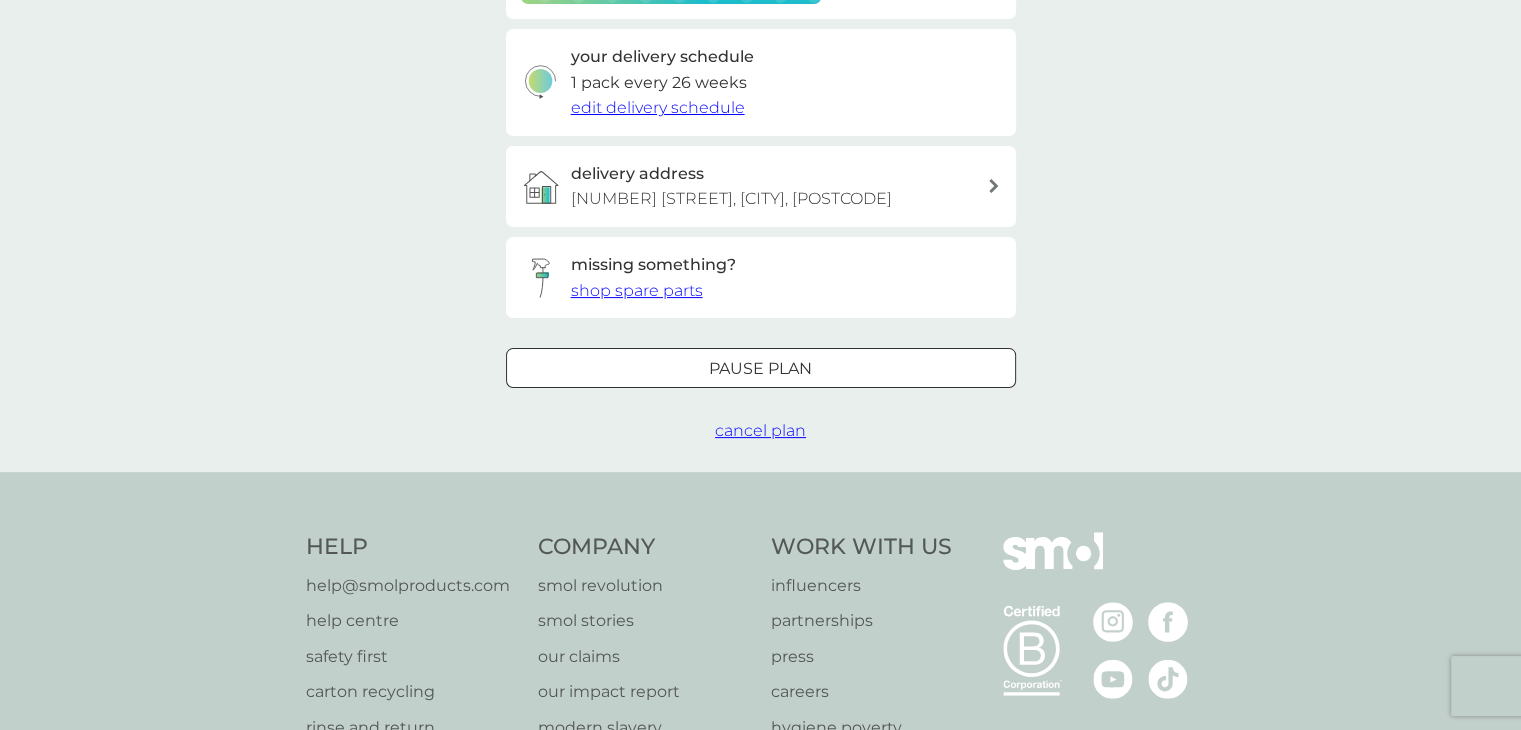 scroll, scrollTop: 652, scrollLeft: 0, axis: vertical 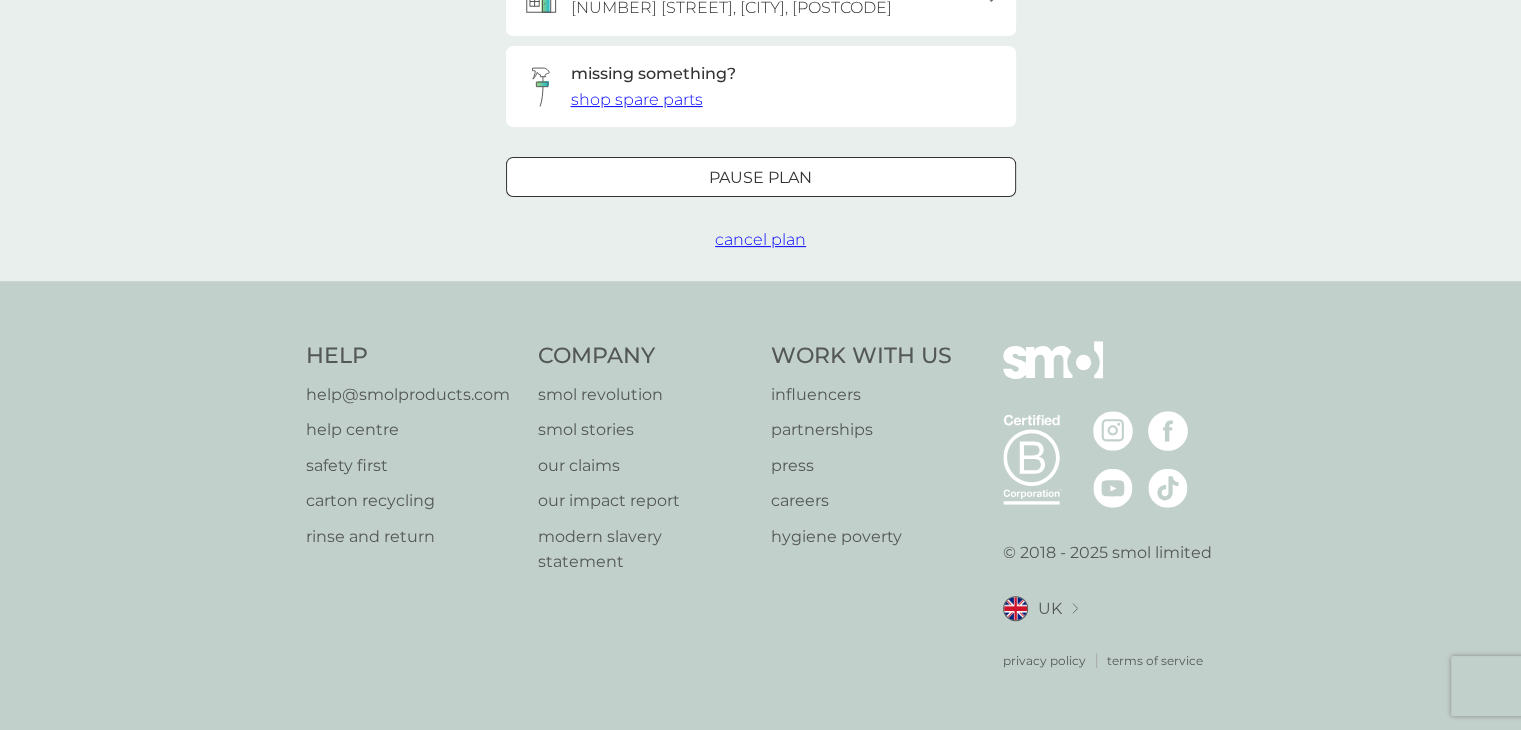click on "cancel plan" at bounding box center (760, 239) 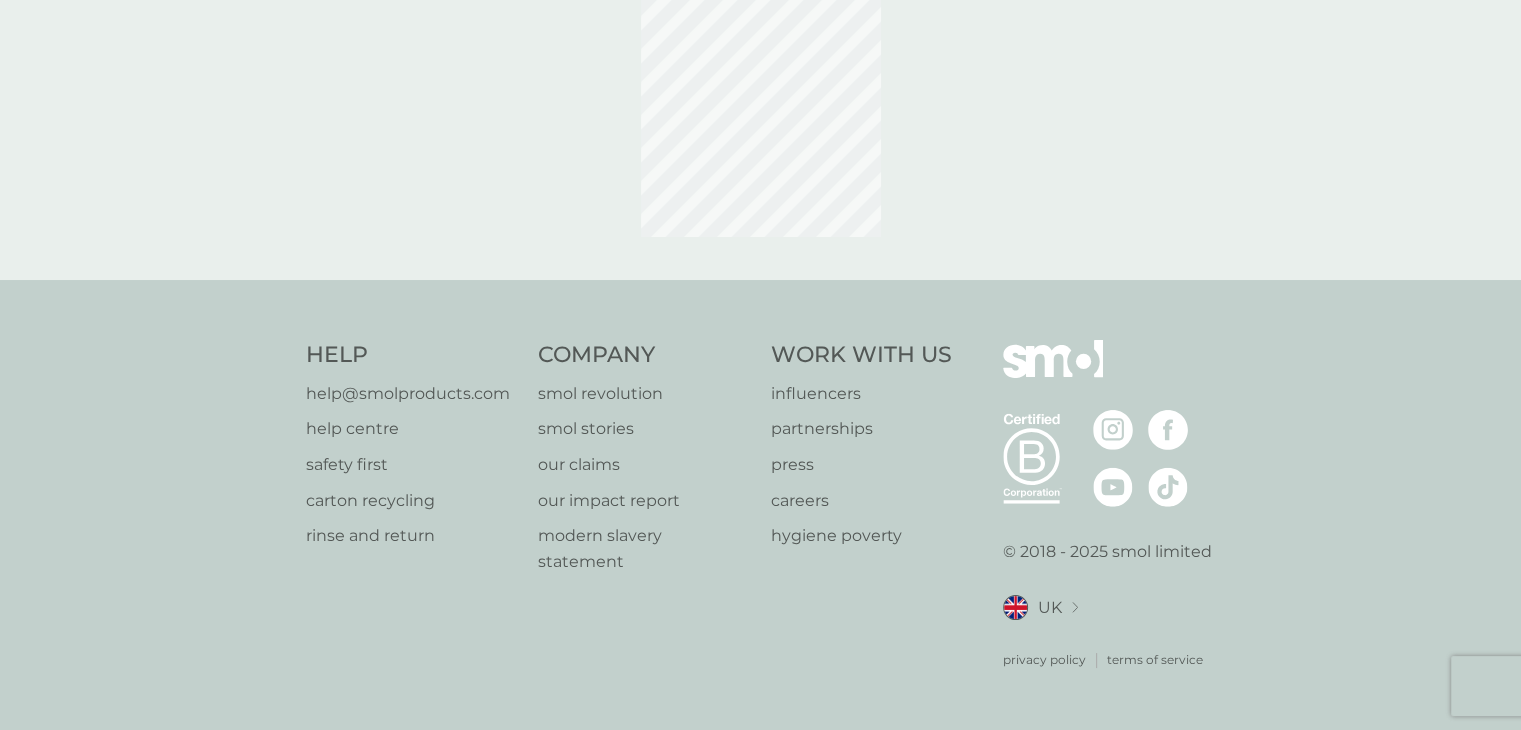 scroll, scrollTop: 0, scrollLeft: 0, axis: both 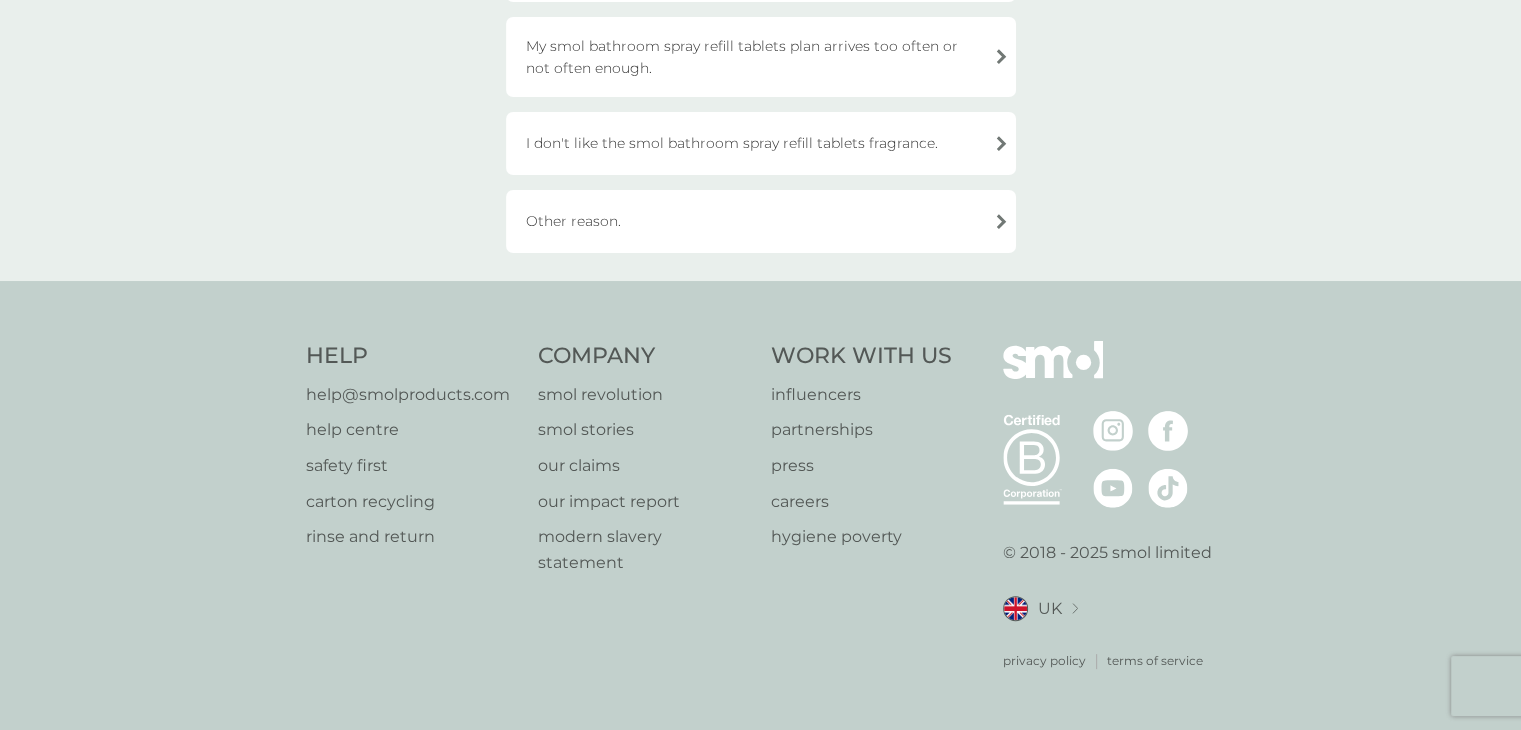 click on "Other reason." at bounding box center [761, 221] 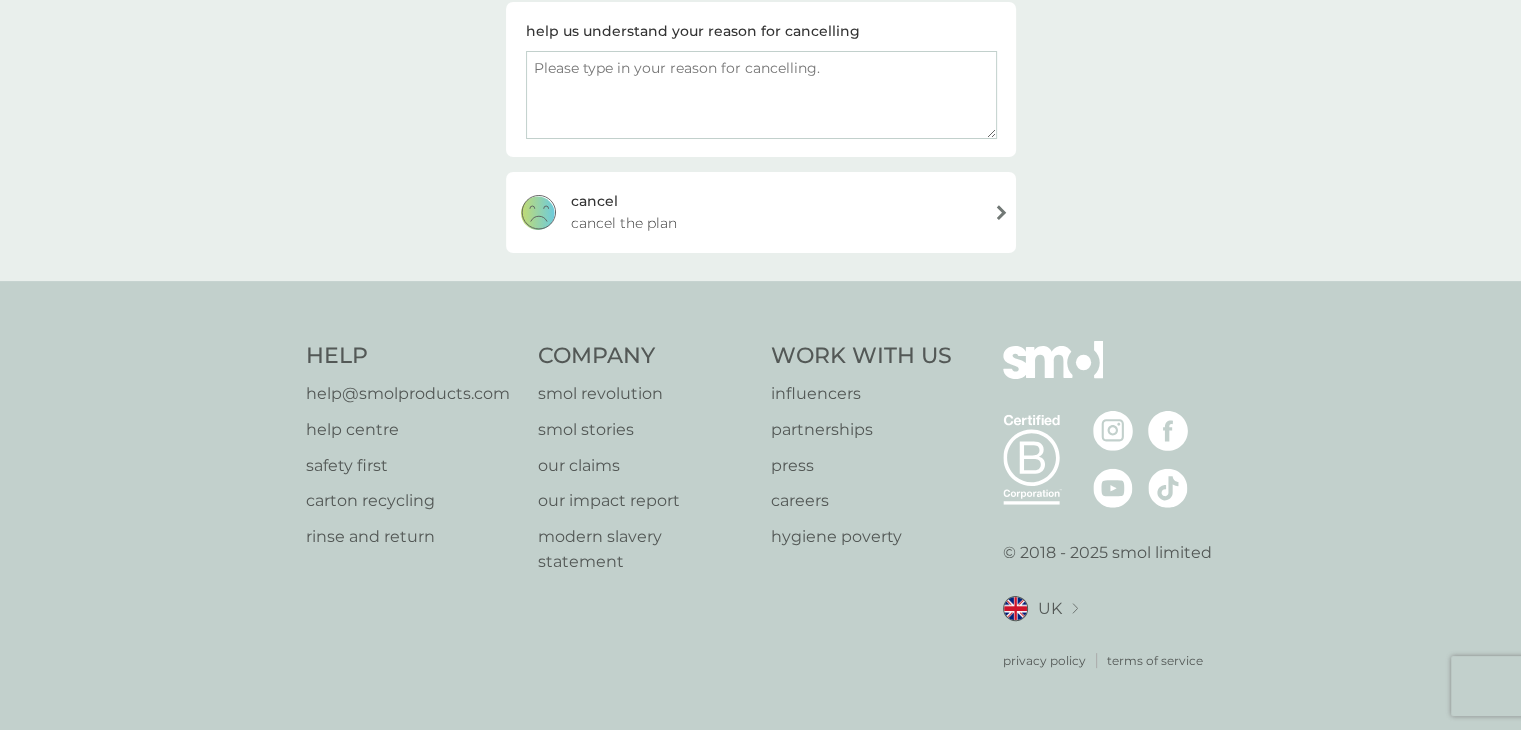 scroll, scrollTop: 344, scrollLeft: 0, axis: vertical 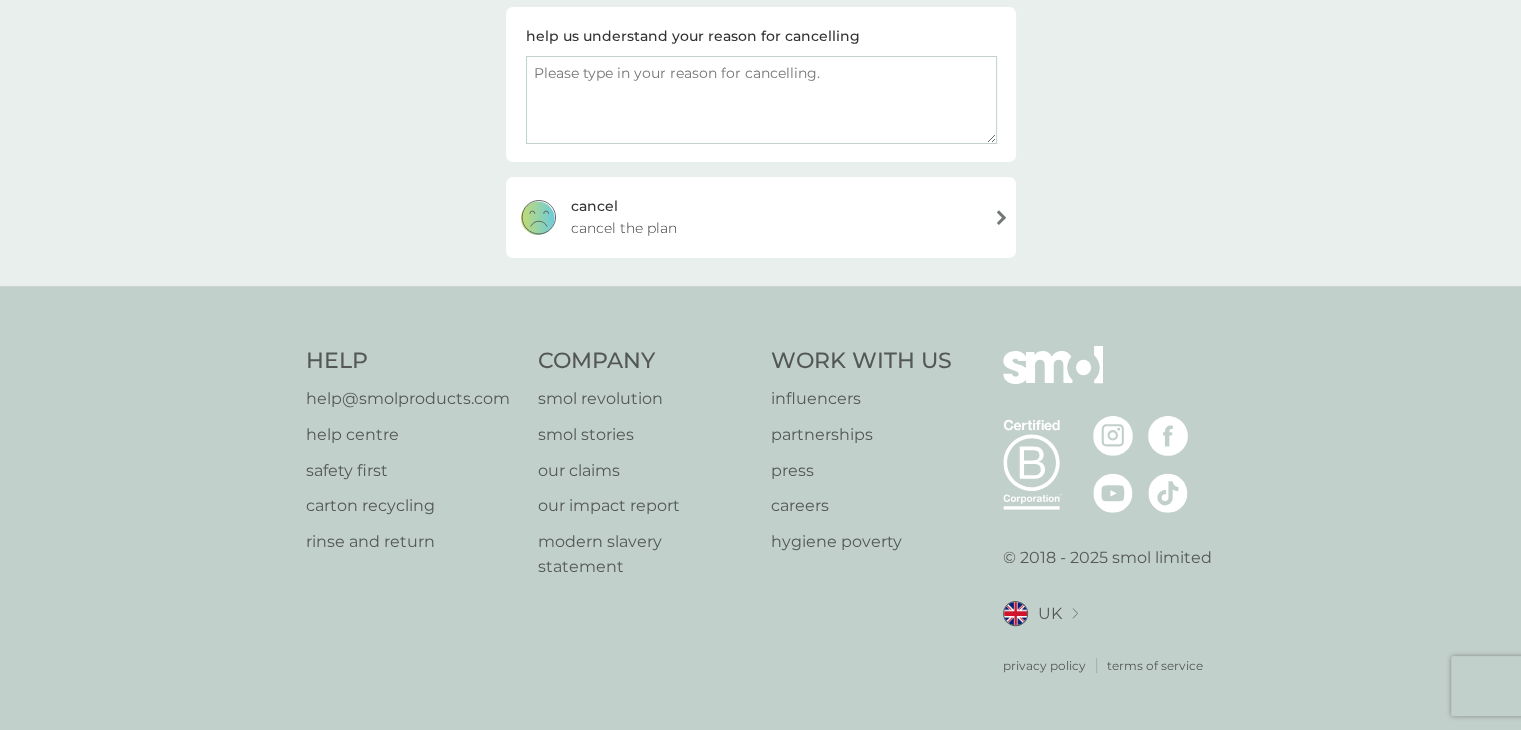click on "cancel cancel the plan" at bounding box center [761, 217] 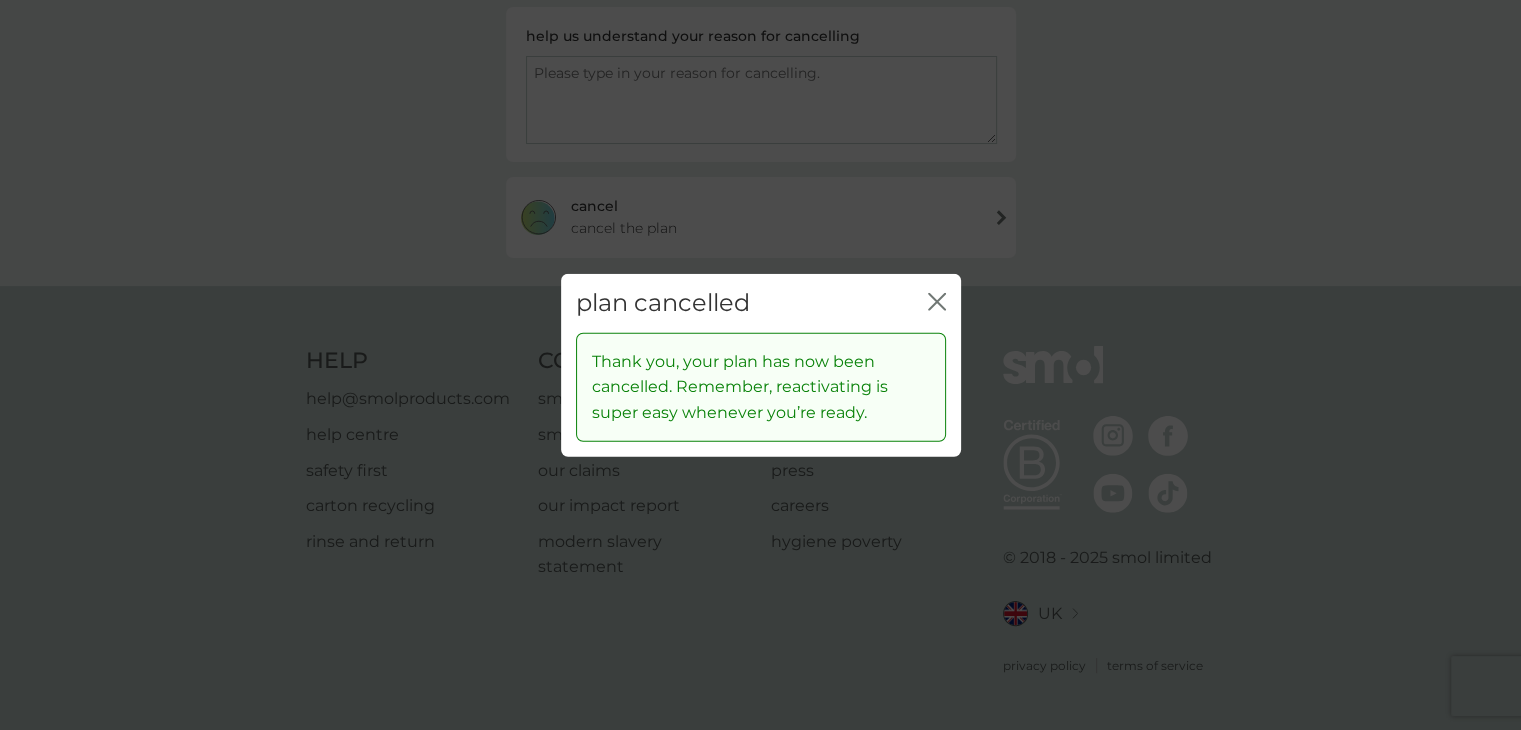 click on "close" 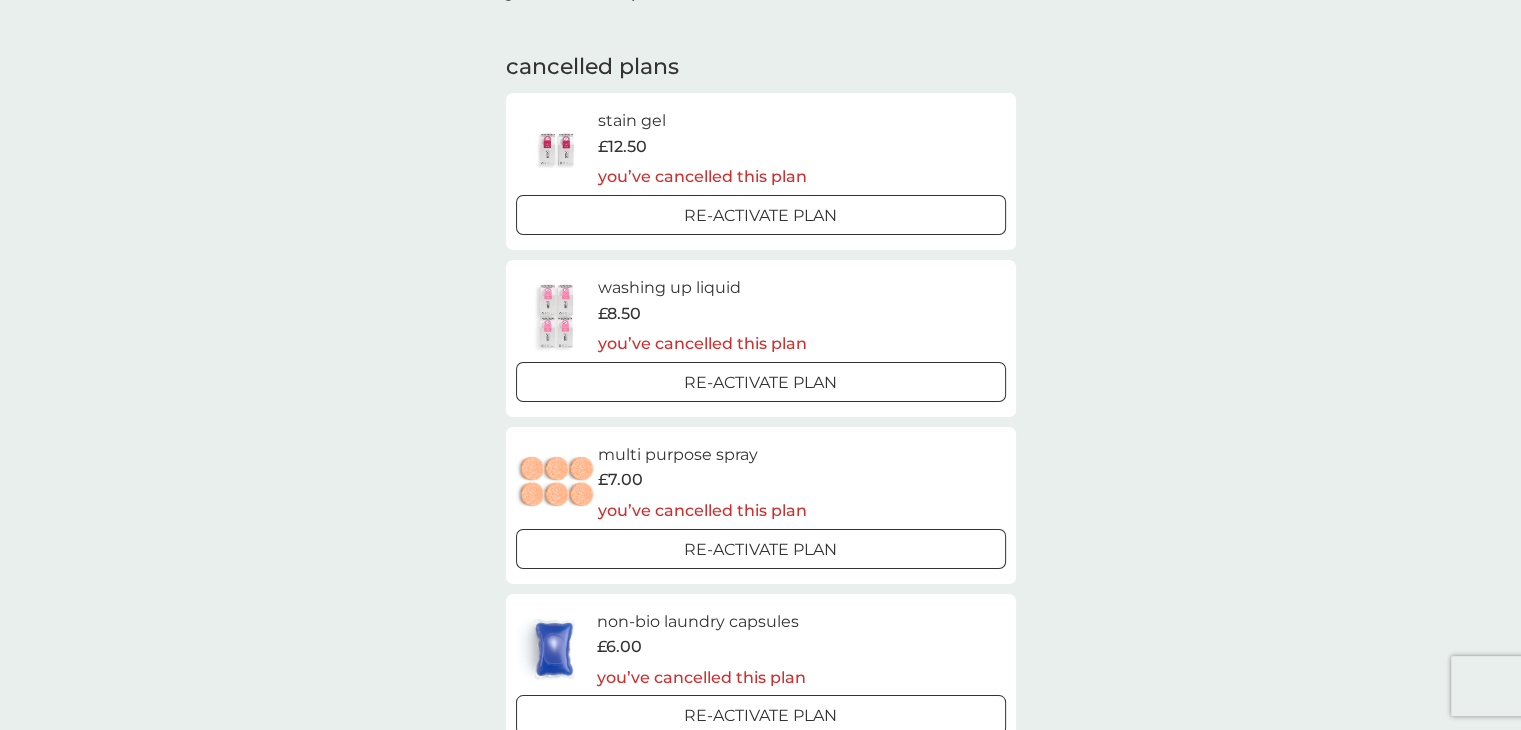 scroll, scrollTop: 0, scrollLeft: 0, axis: both 